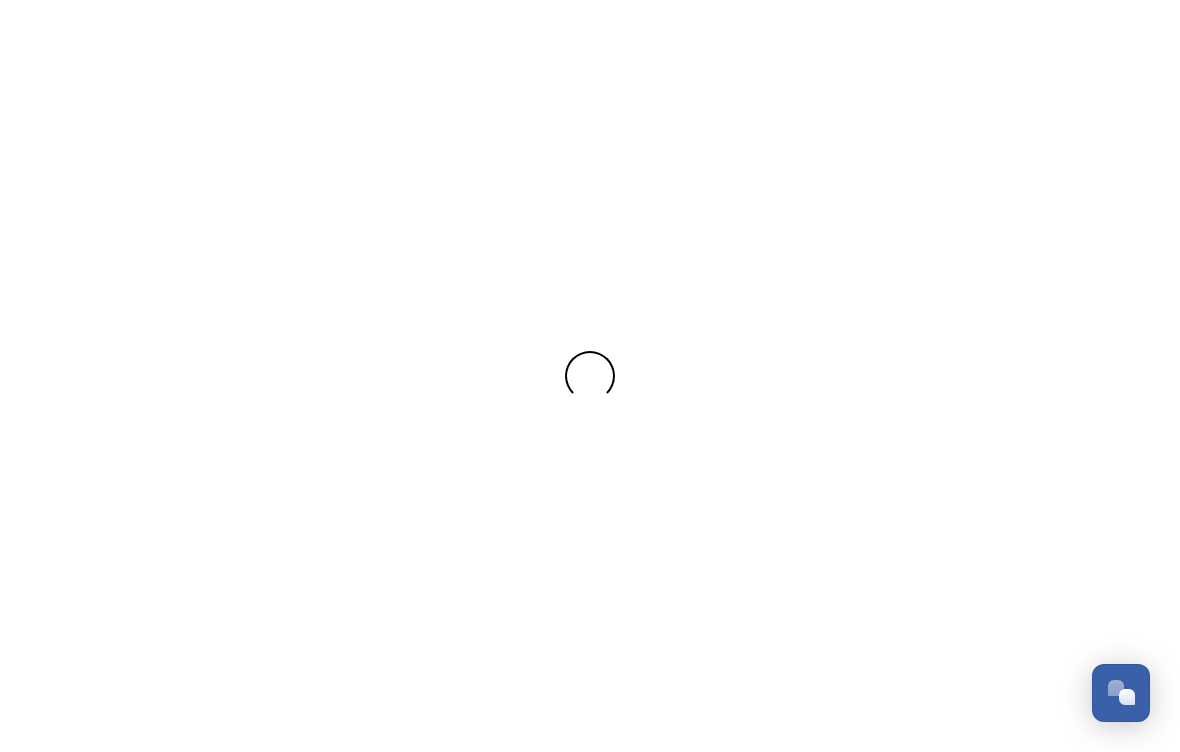 scroll, scrollTop: 0, scrollLeft: 0, axis: both 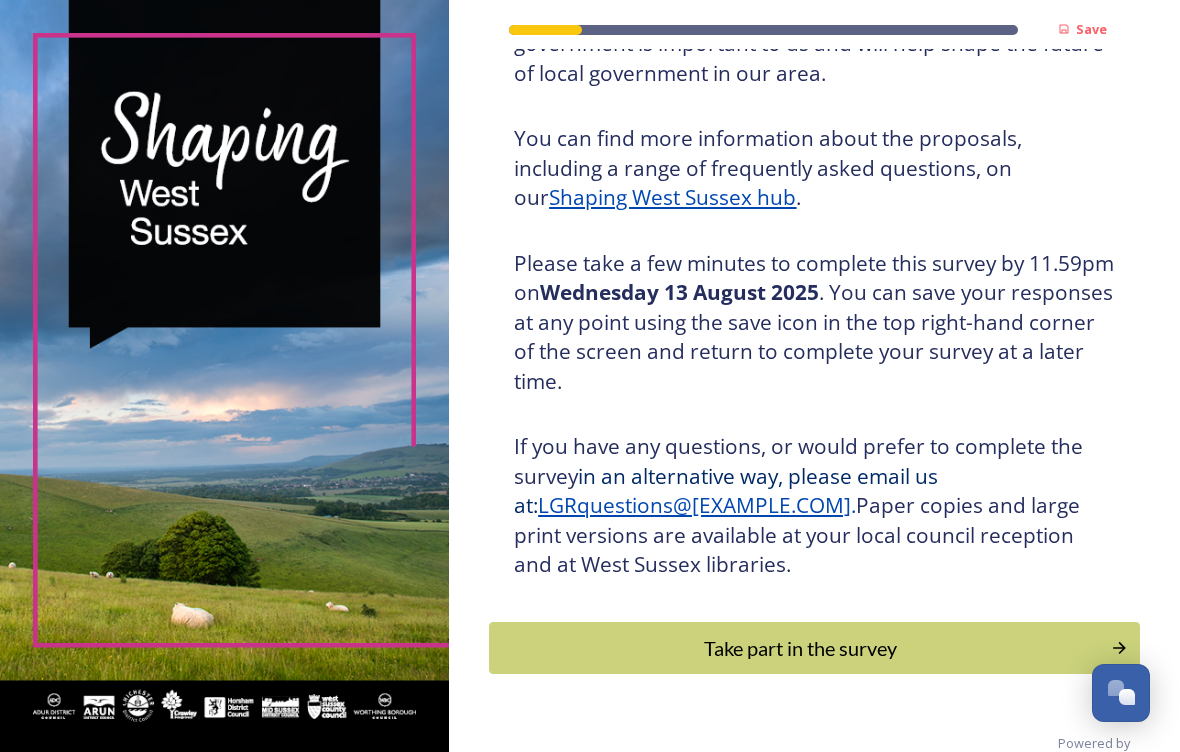 click on "Take part in the survey" at bounding box center [800, 648] 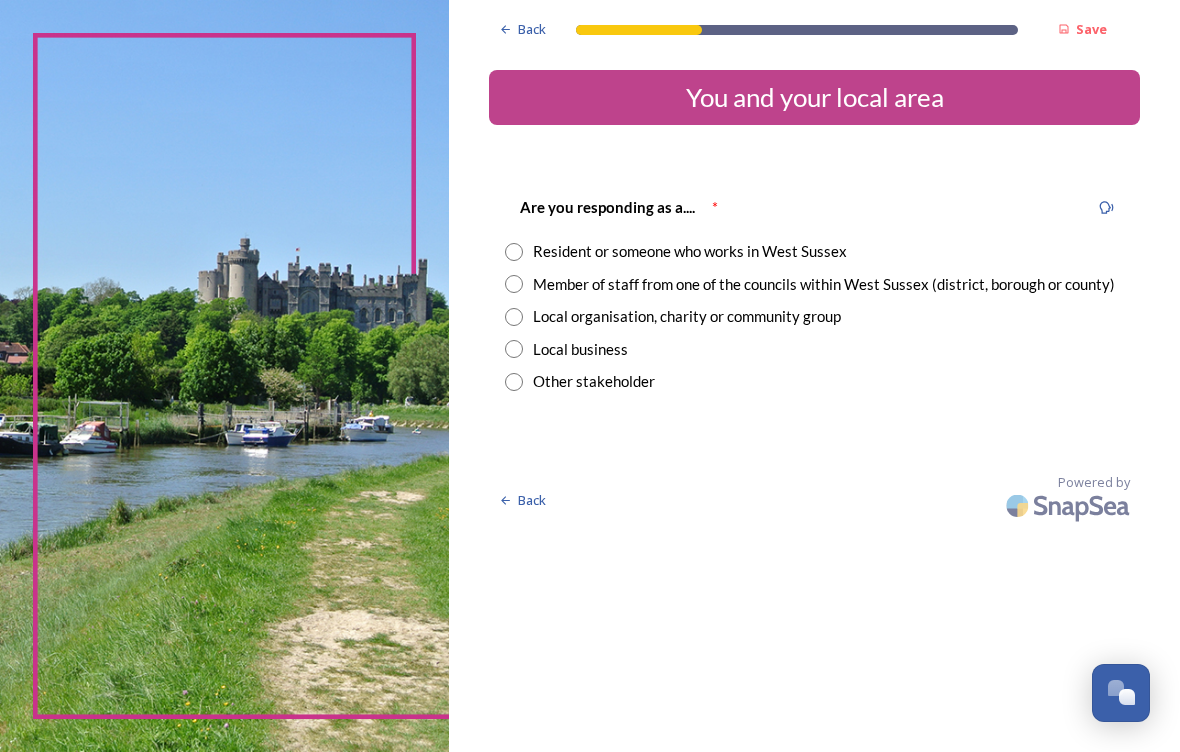 click at bounding box center (514, 252) 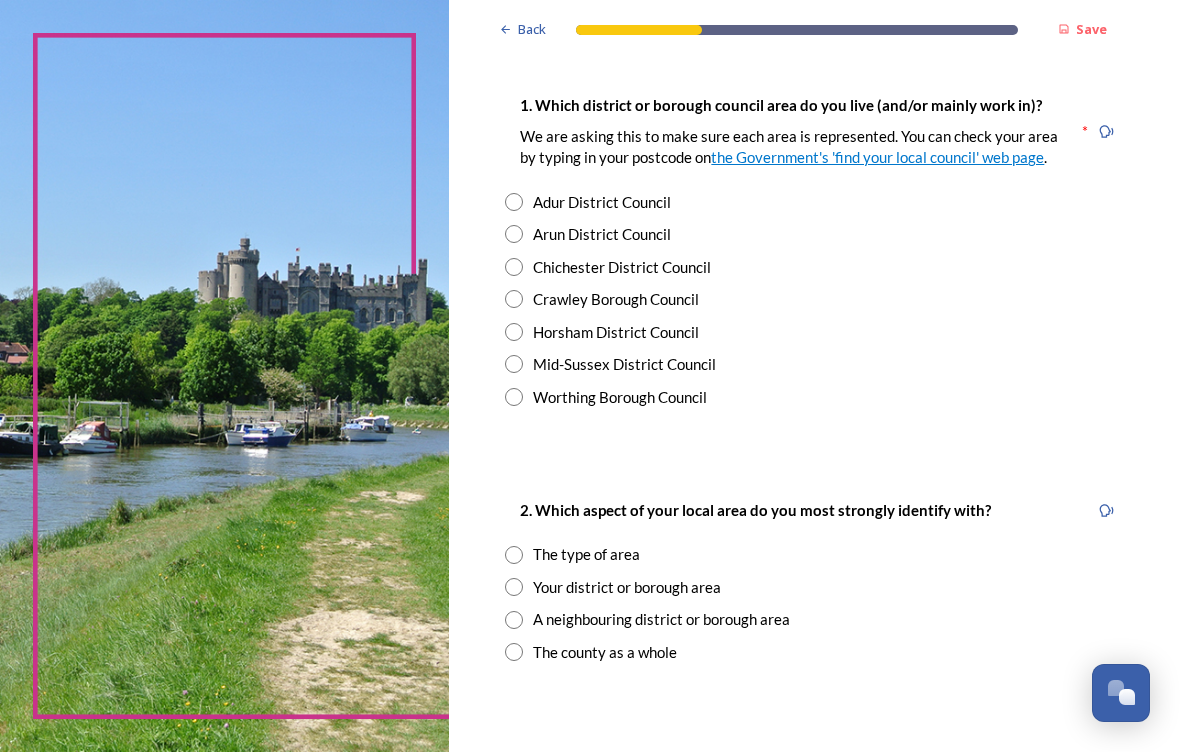 scroll, scrollTop: 391, scrollLeft: 0, axis: vertical 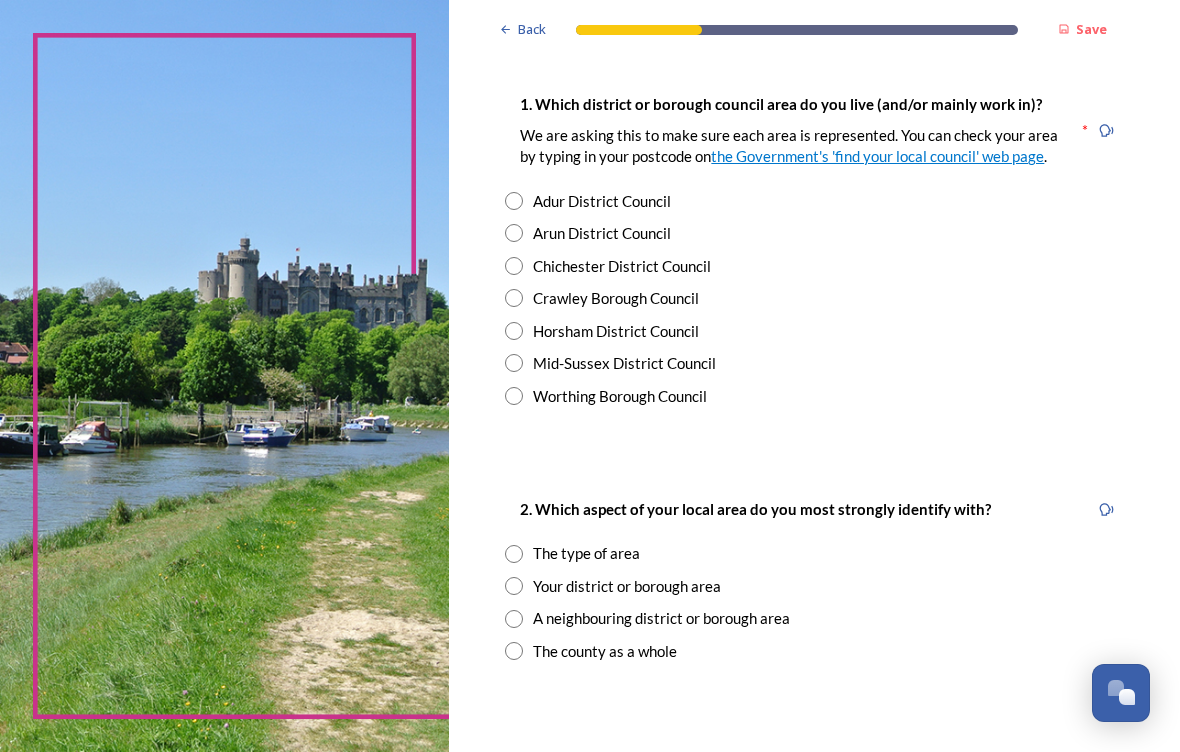click at bounding box center (514, 266) 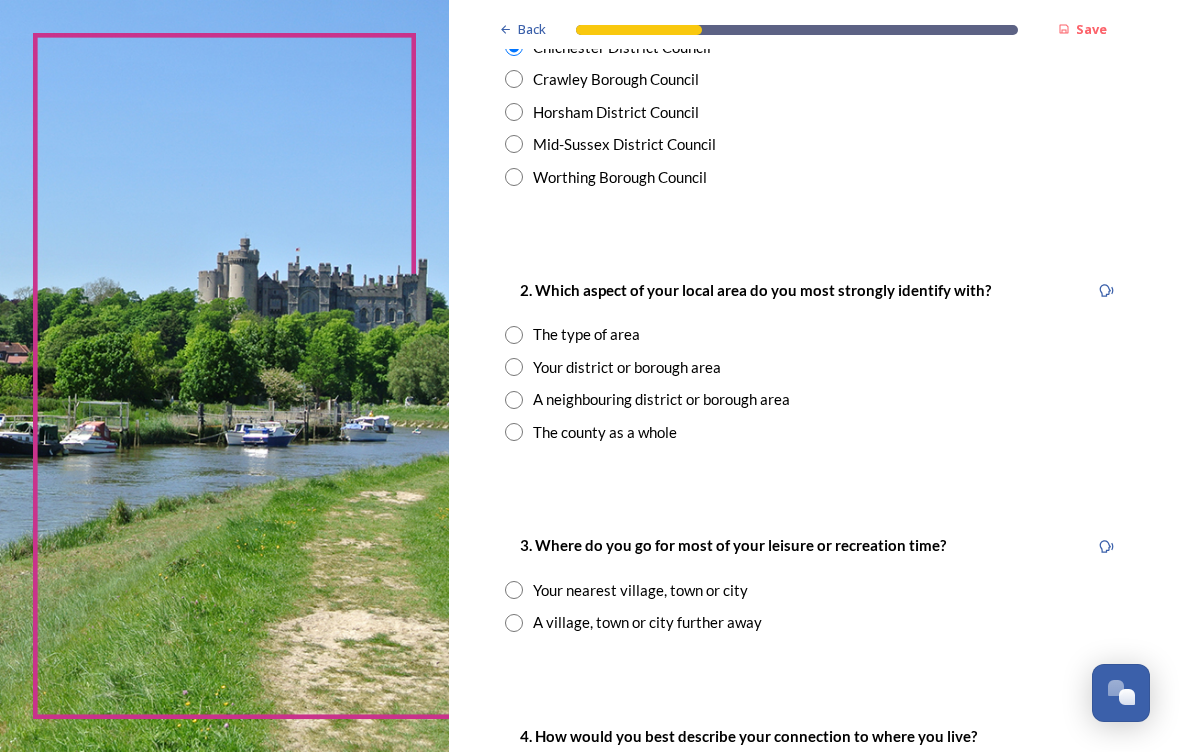 scroll, scrollTop: 611, scrollLeft: 0, axis: vertical 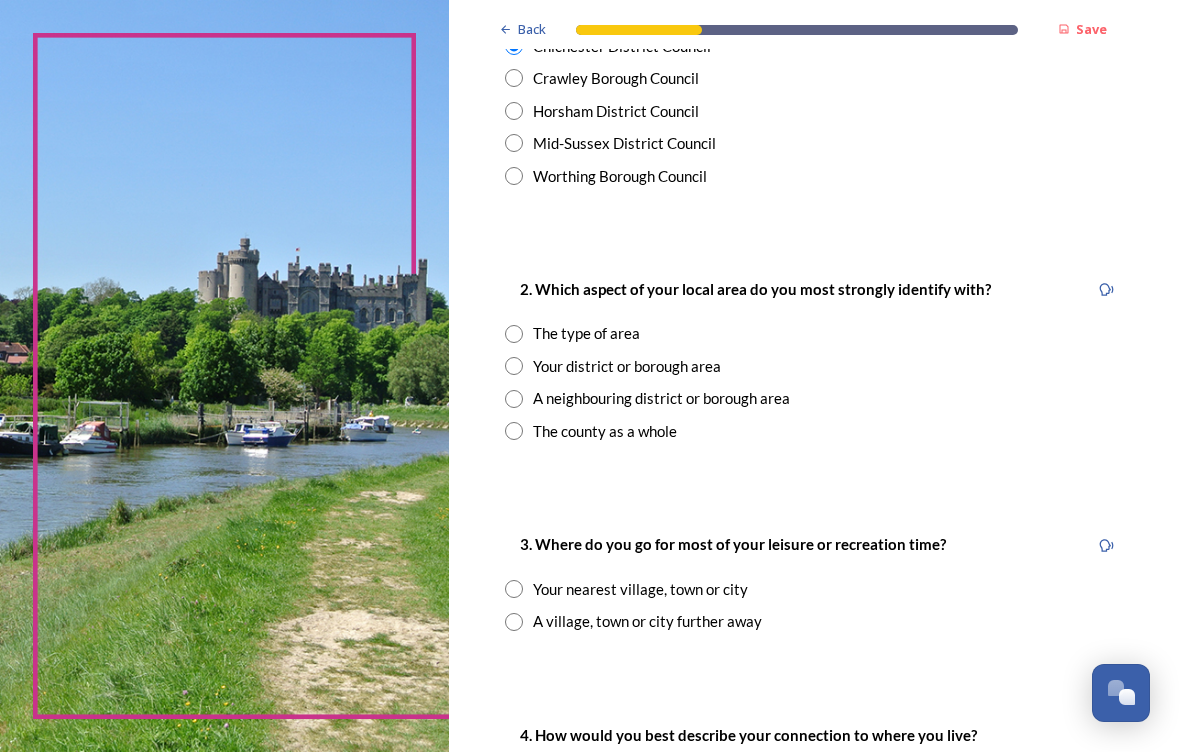 click at bounding box center [514, 366] 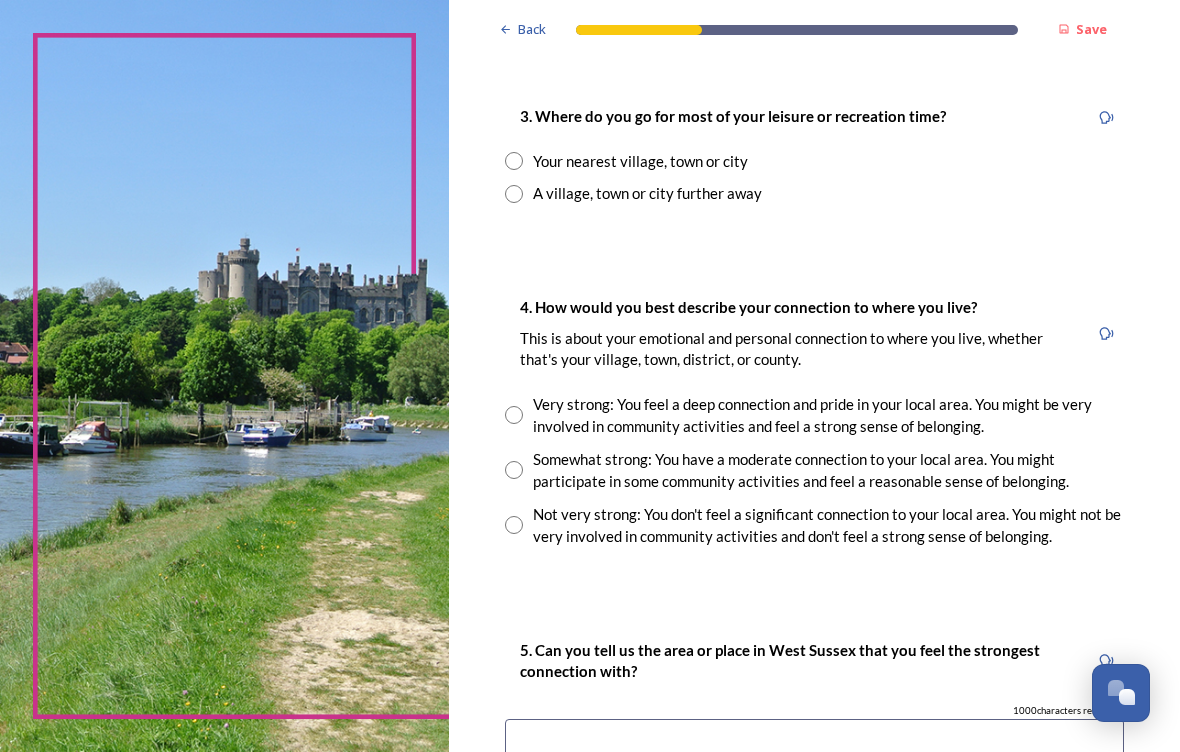 scroll, scrollTop: 1039, scrollLeft: 0, axis: vertical 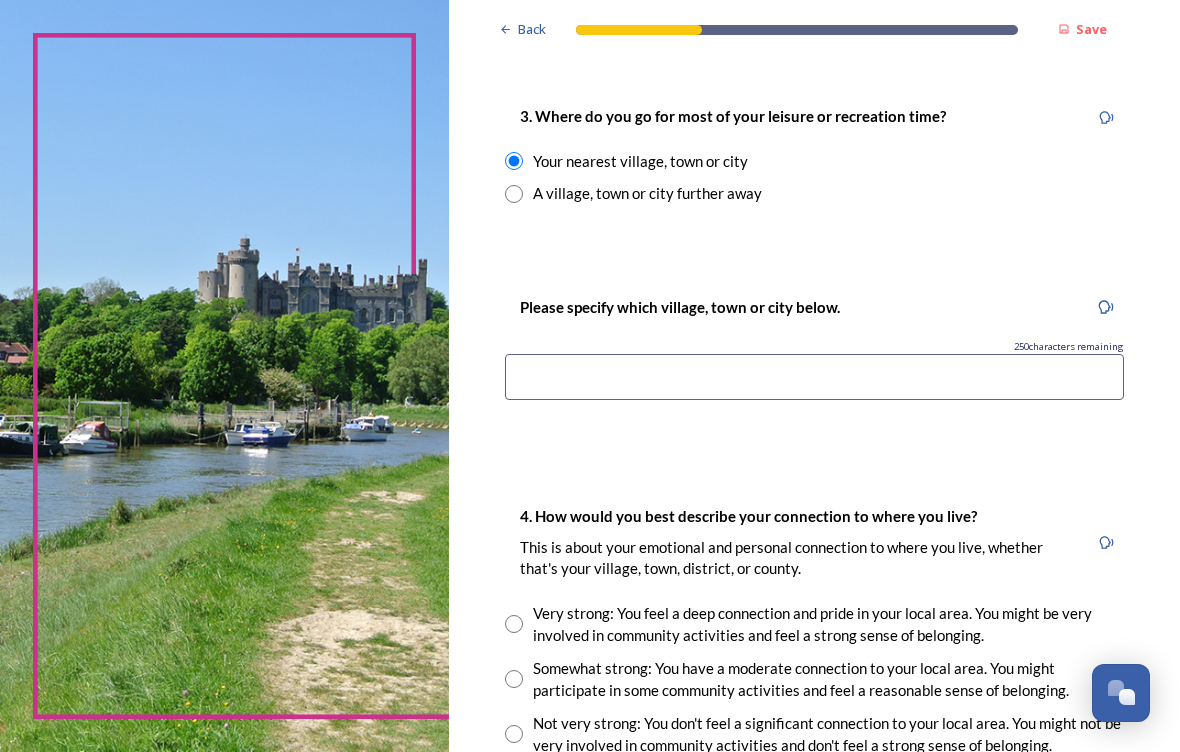 click at bounding box center (814, 377) 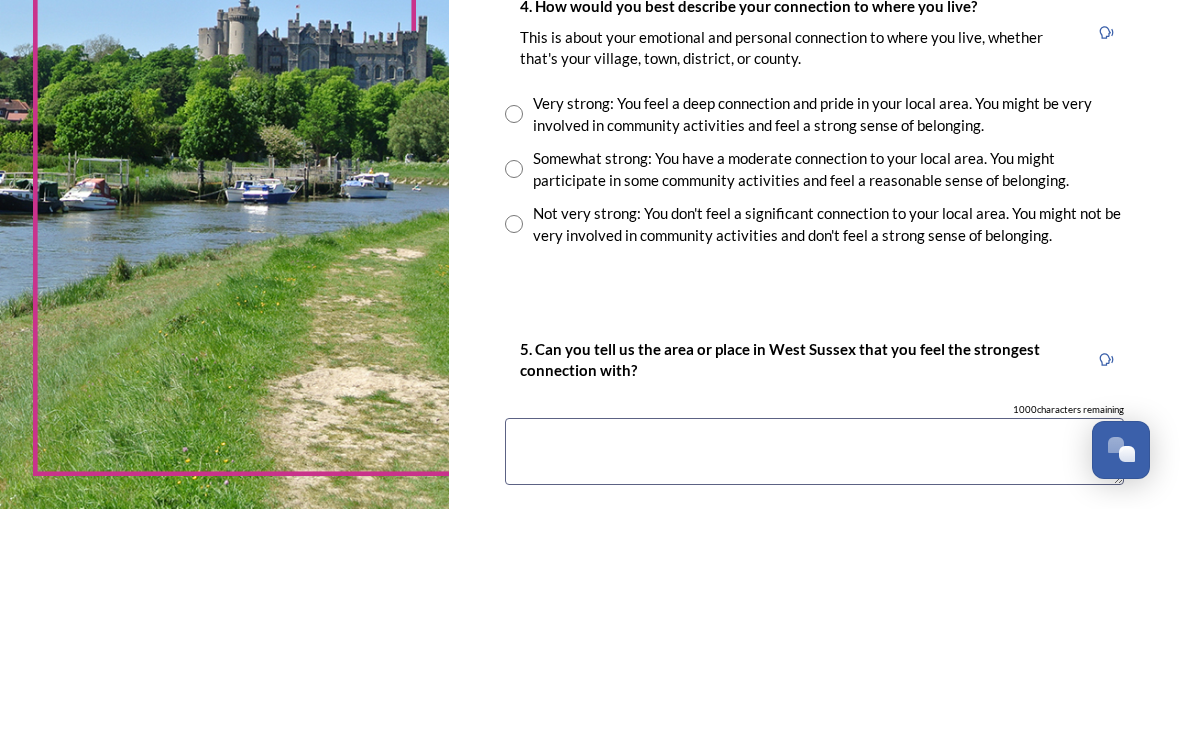 scroll, scrollTop: 1306, scrollLeft: 0, axis: vertical 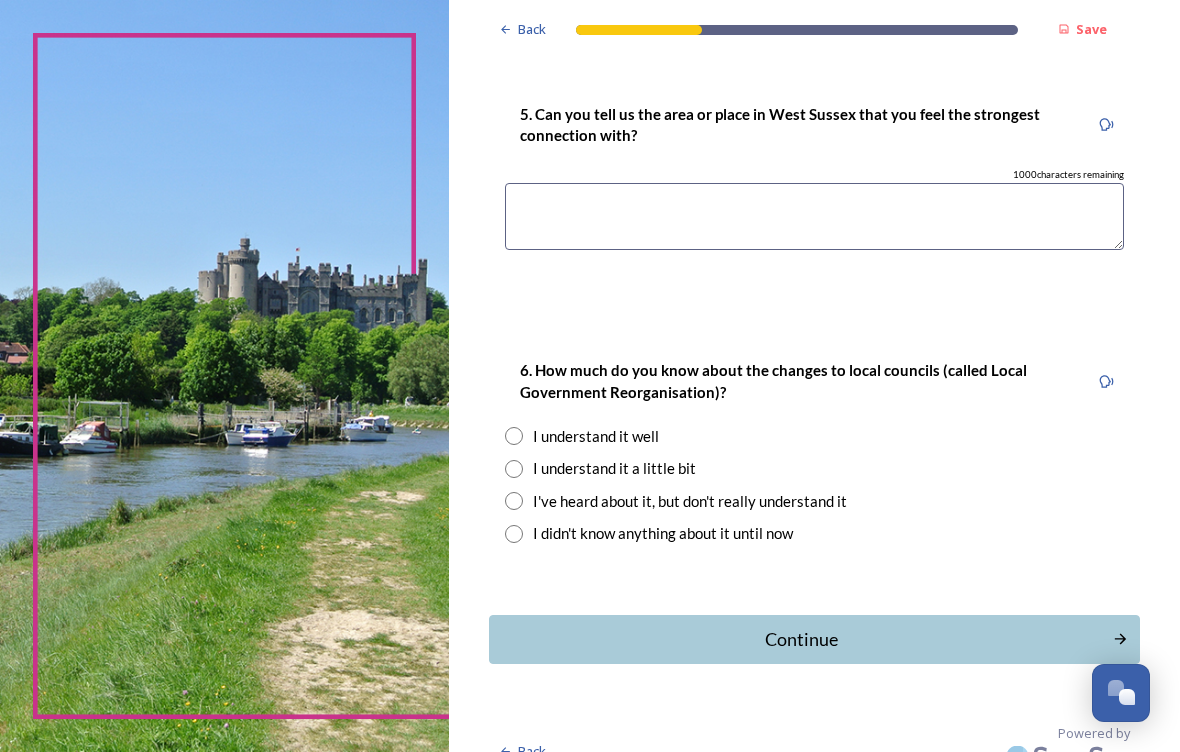 click at bounding box center (814, 216) 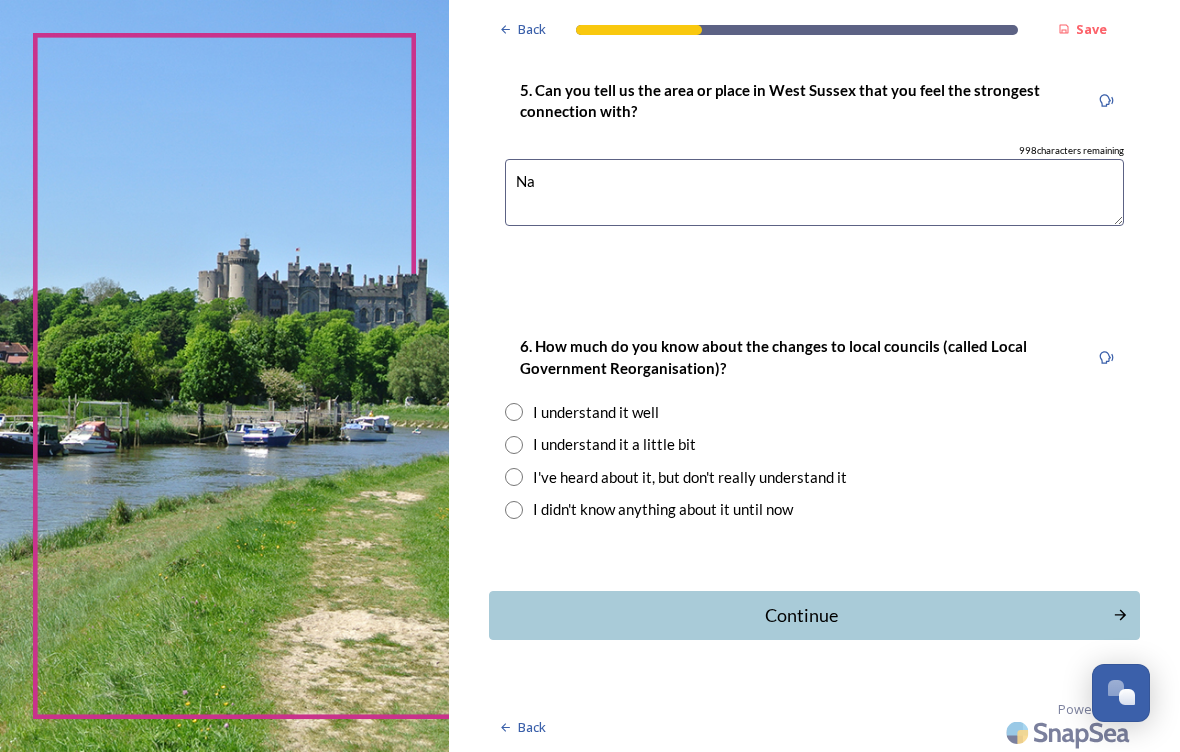 scroll, scrollTop: 1808, scrollLeft: 0, axis: vertical 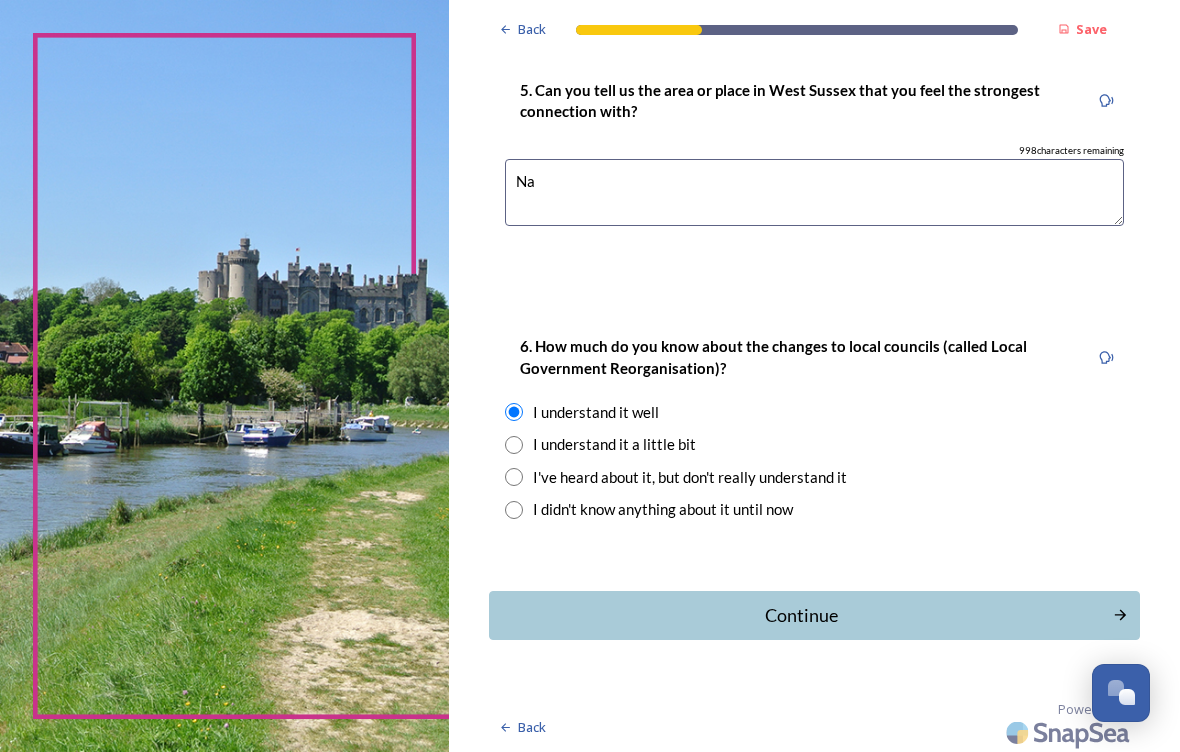 click on "Continue" at bounding box center [800, 615] 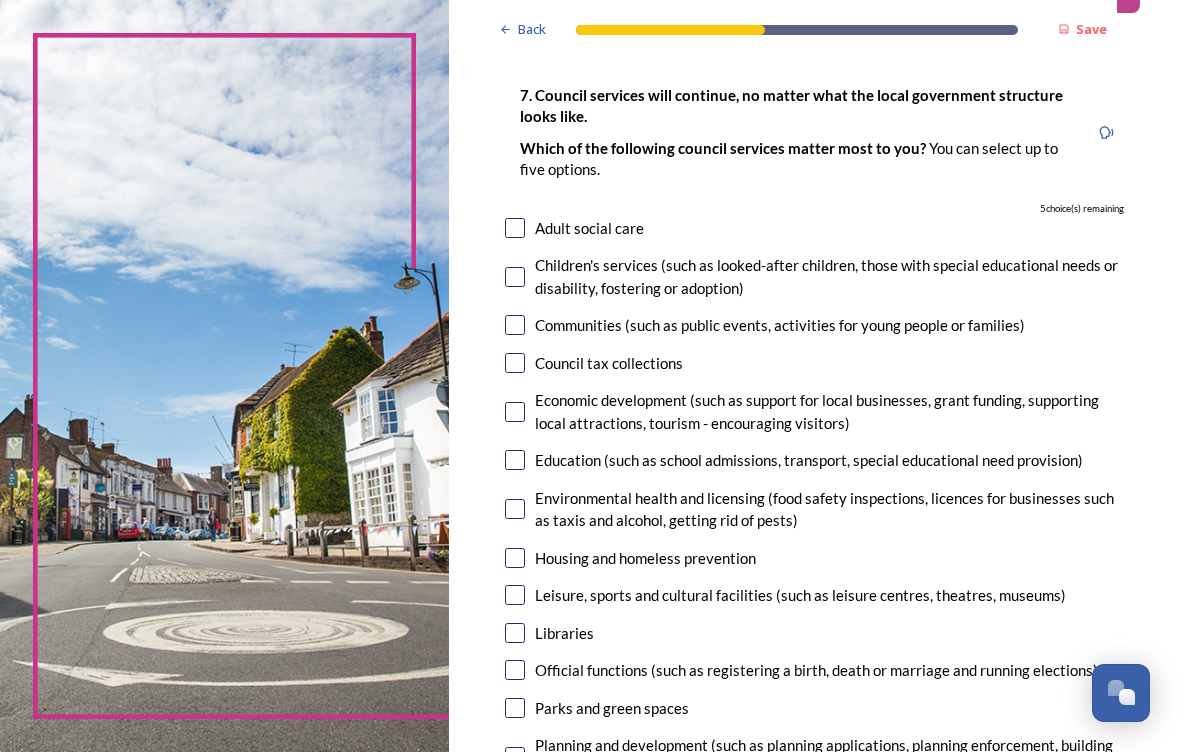 scroll, scrollTop: 117, scrollLeft: 0, axis: vertical 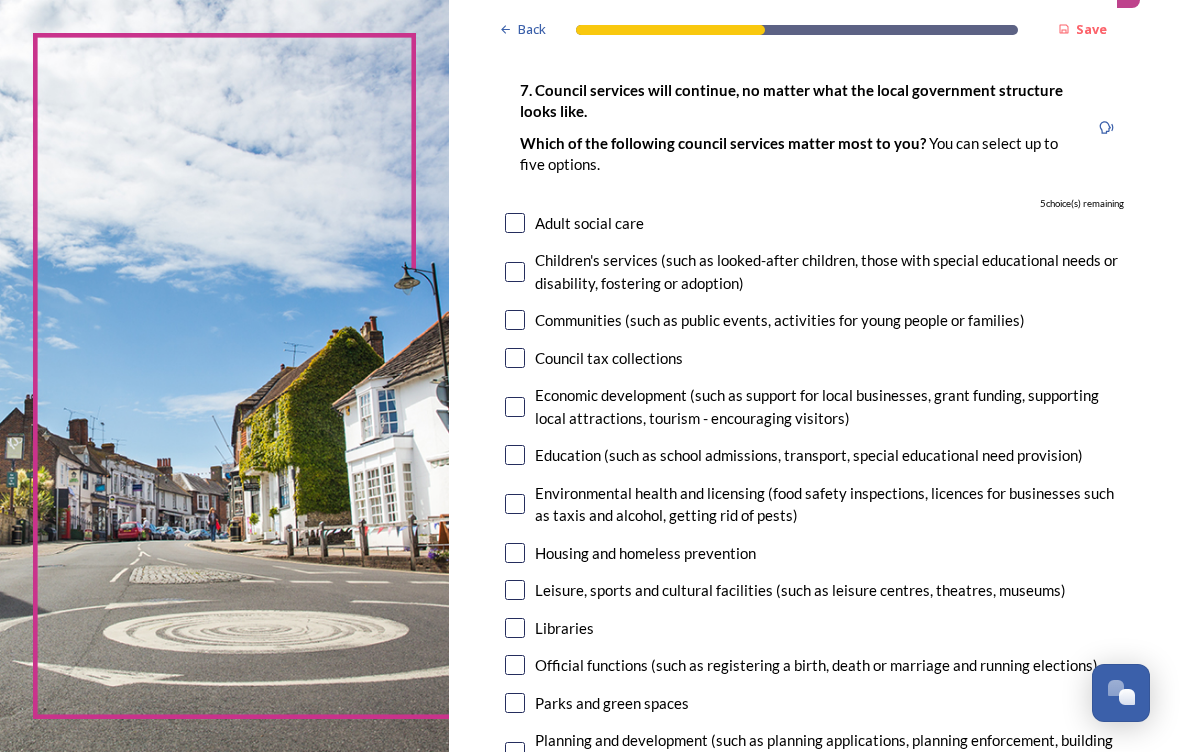 click at bounding box center [515, 223] 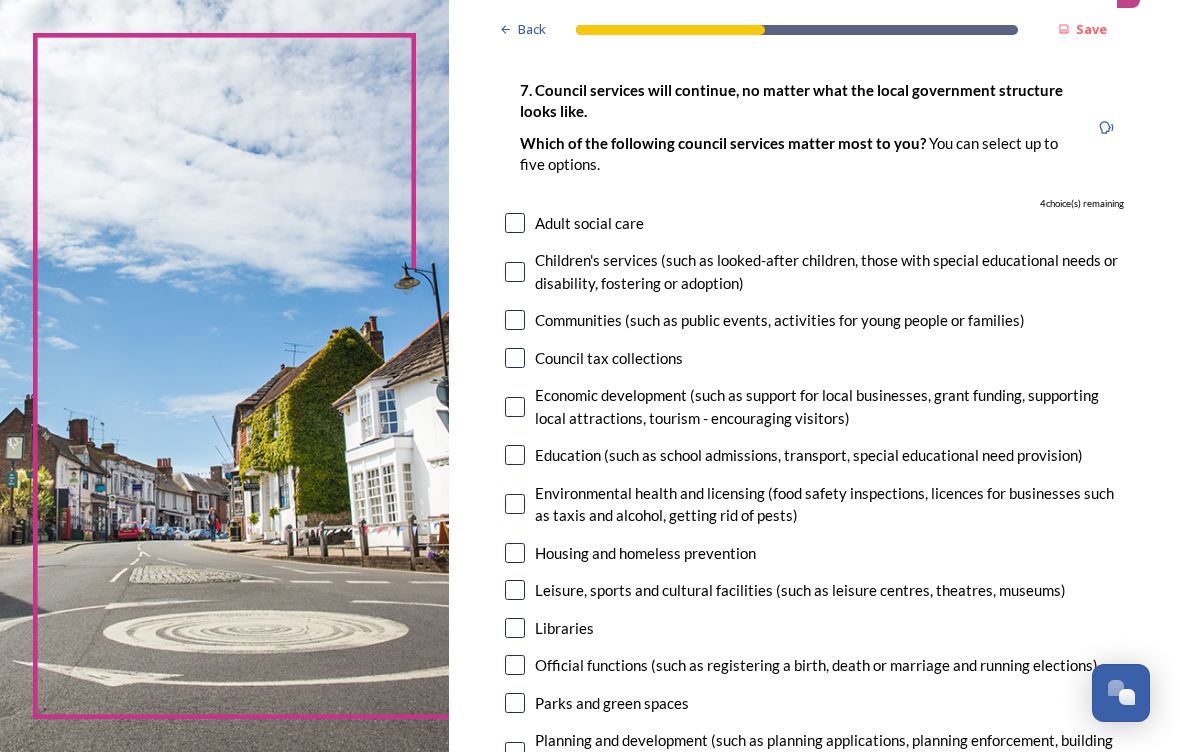 checkbox on "true" 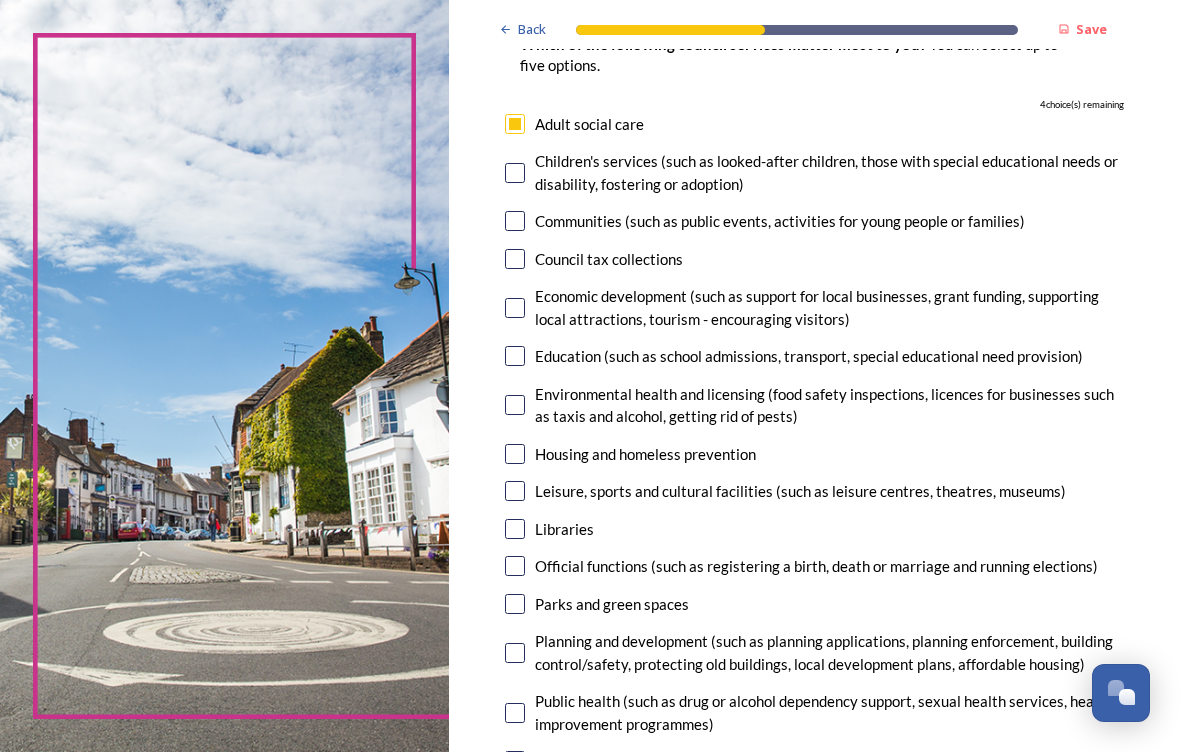 scroll, scrollTop: 216, scrollLeft: 0, axis: vertical 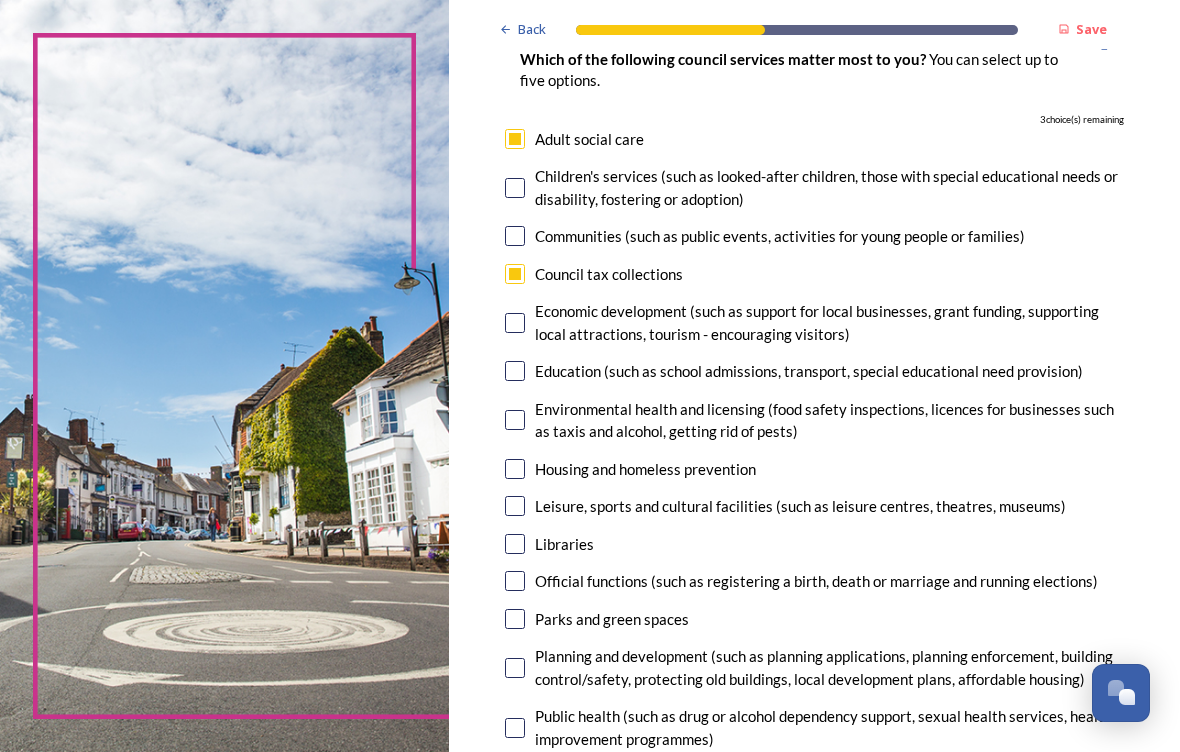 click at bounding box center [515, 323] 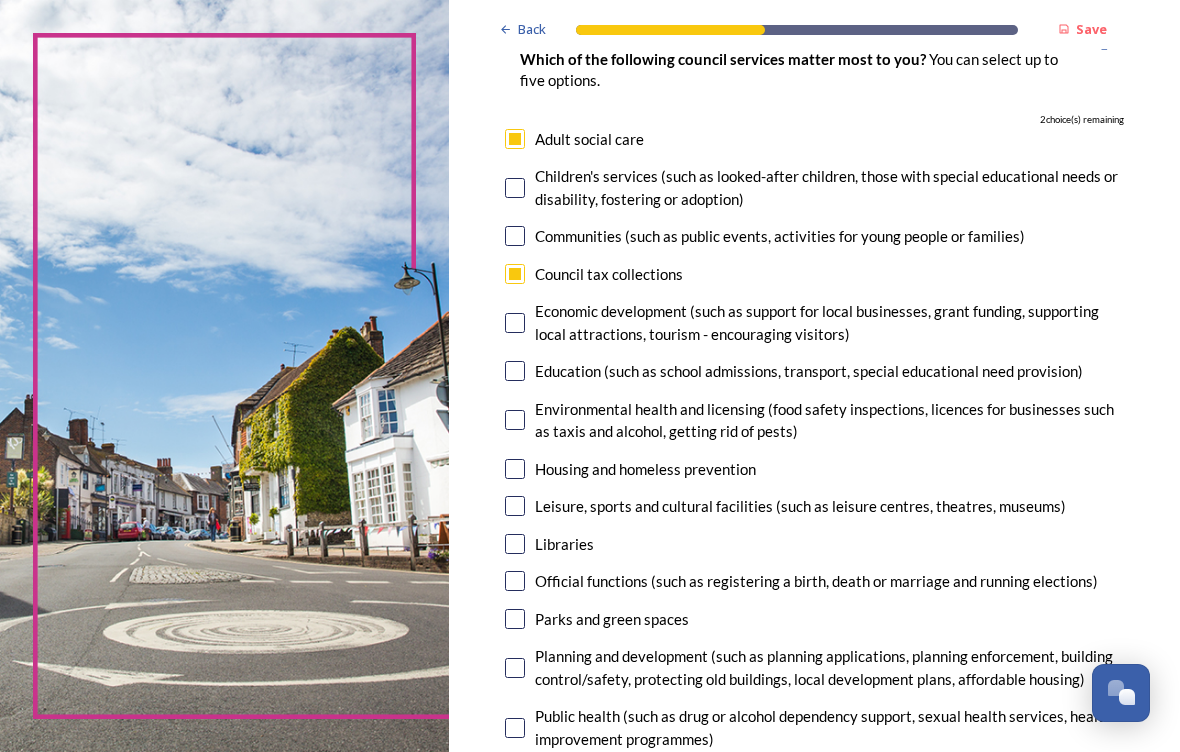 checkbox on "true" 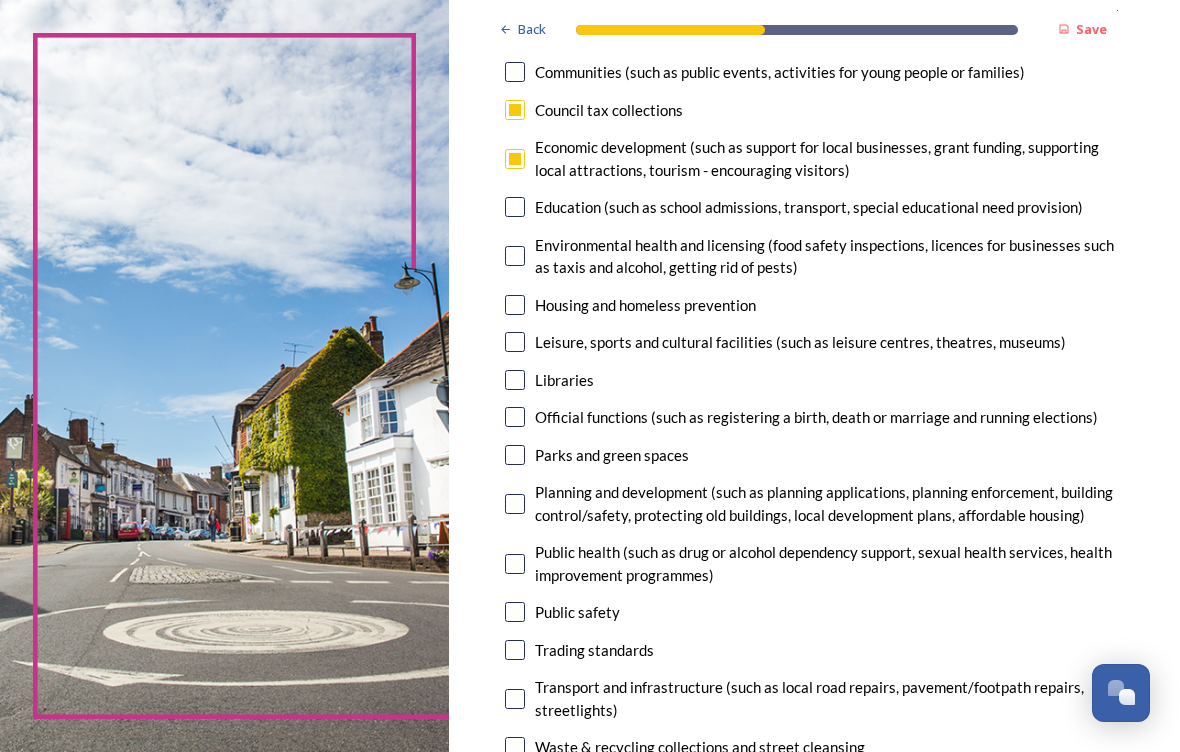 scroll, scrollTop: 366, scrollLeft: 0, axis: vertical 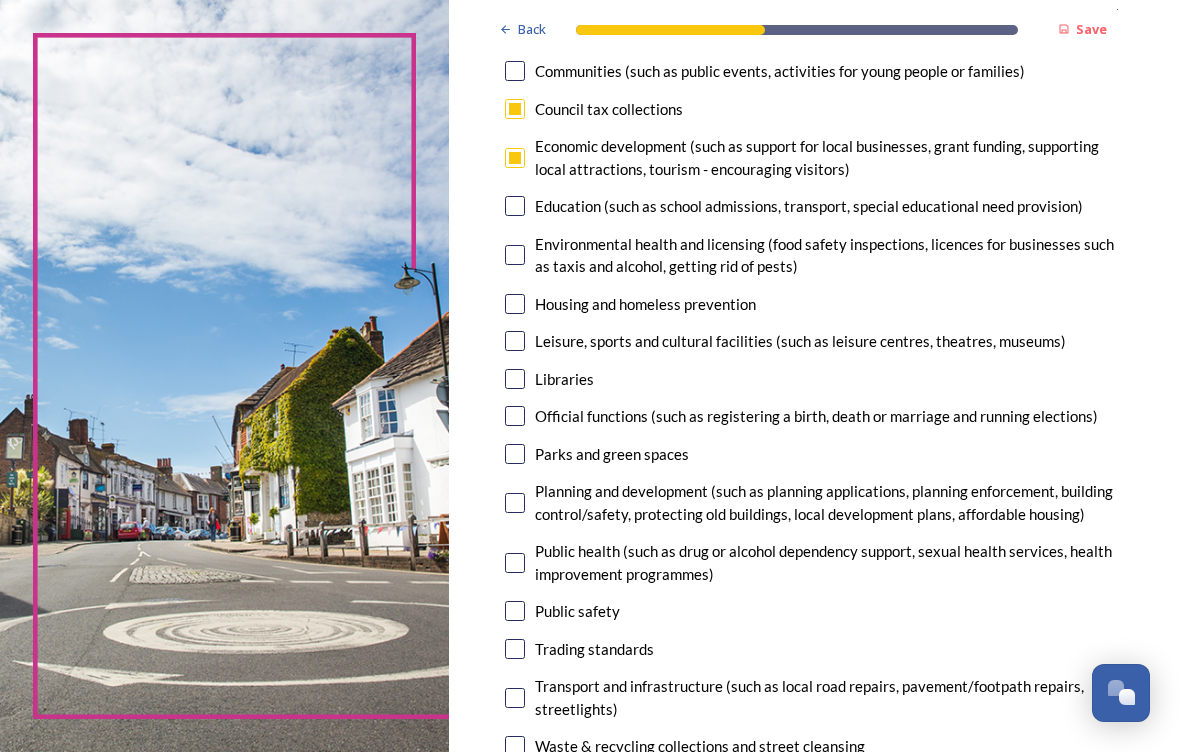 click at bounding box center [515, 341] 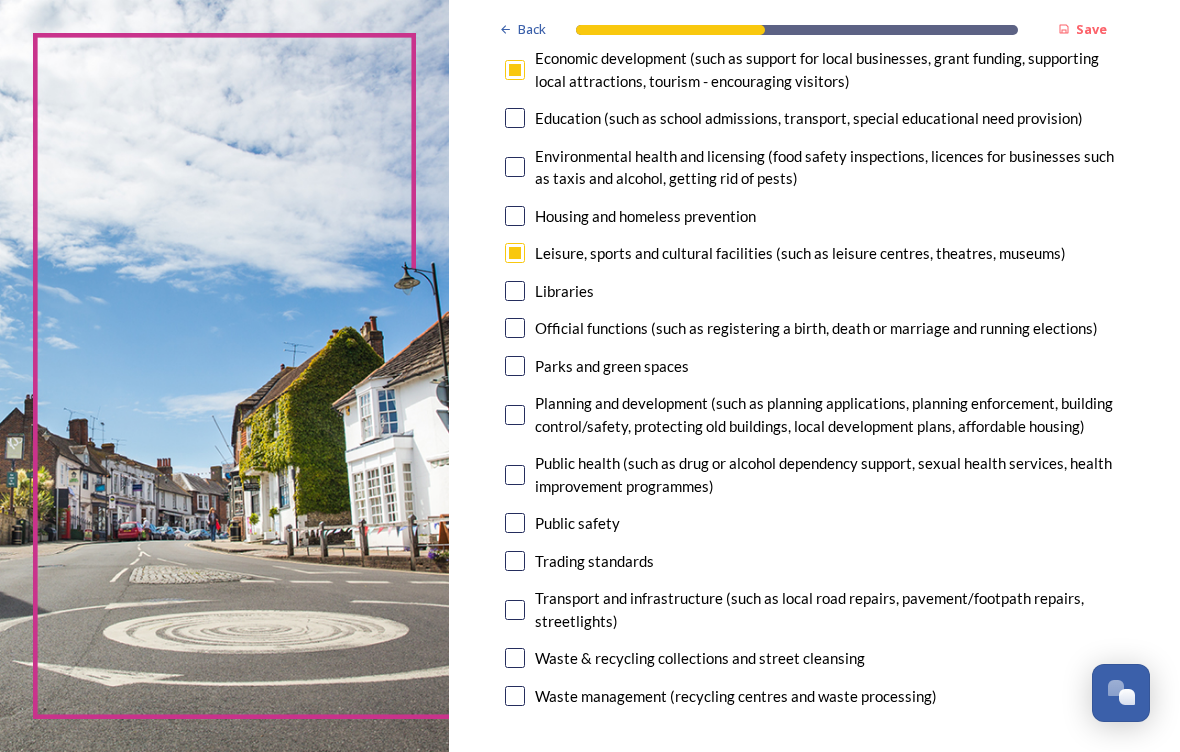 scroll, scrollTop: 465, scrollLeft: 0, axis: vertical 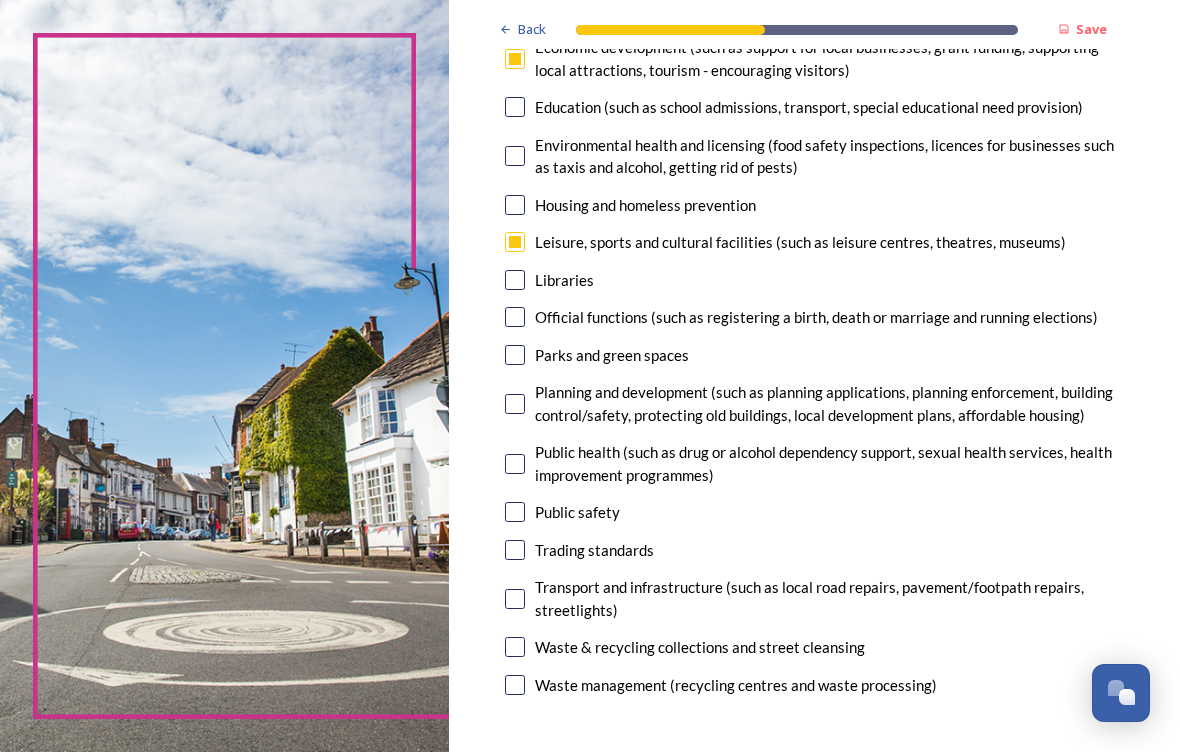 click at bounding box center (515, 512) 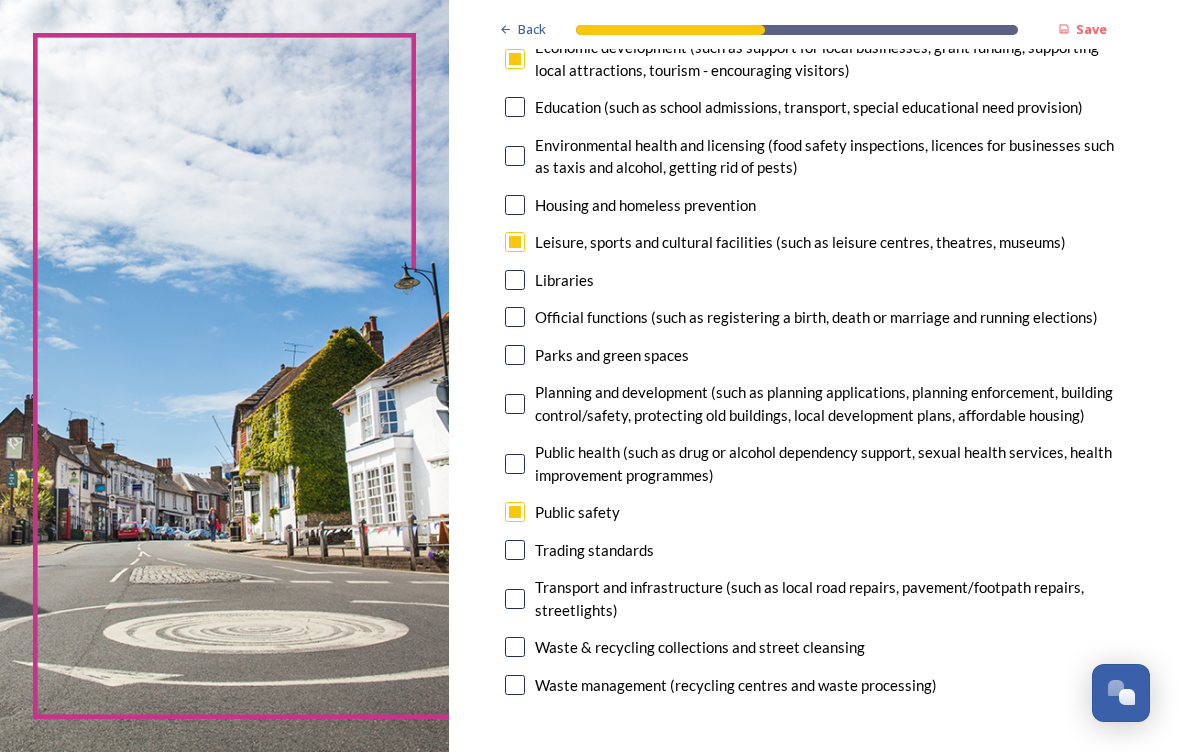 click at bounding box center [515, 647] 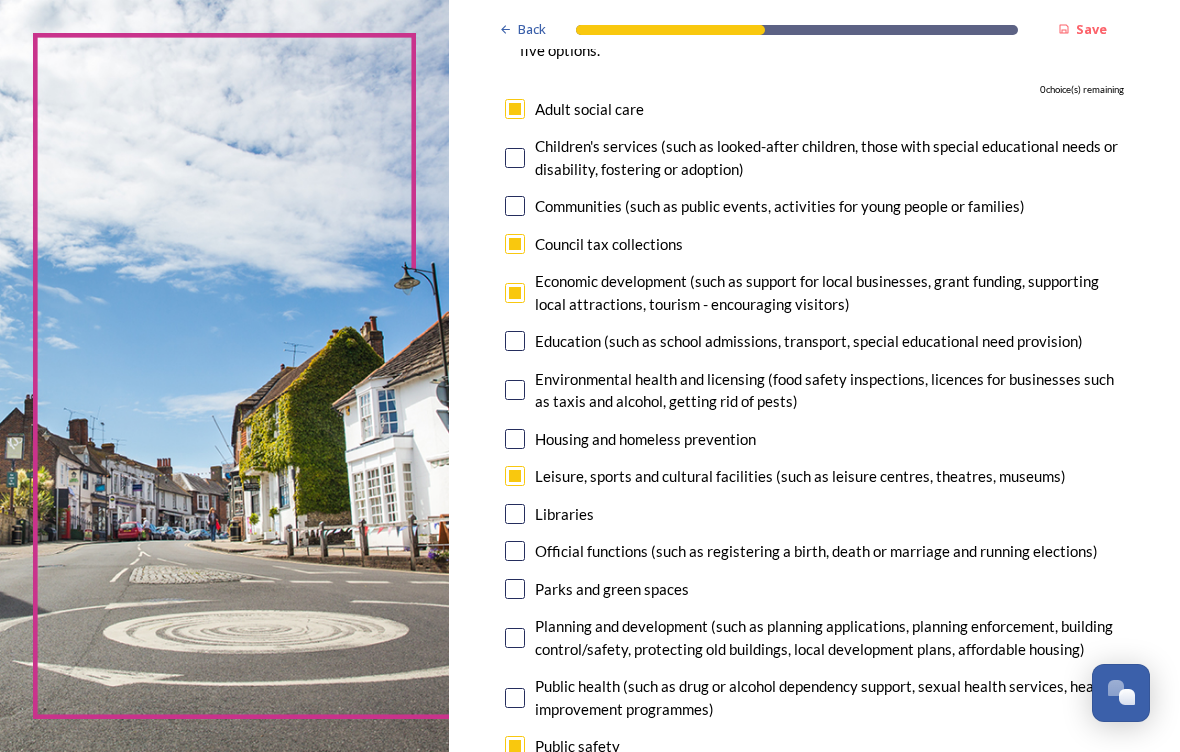scroll, scrollTop: 231, scrollLeft: 0, axis: vertical 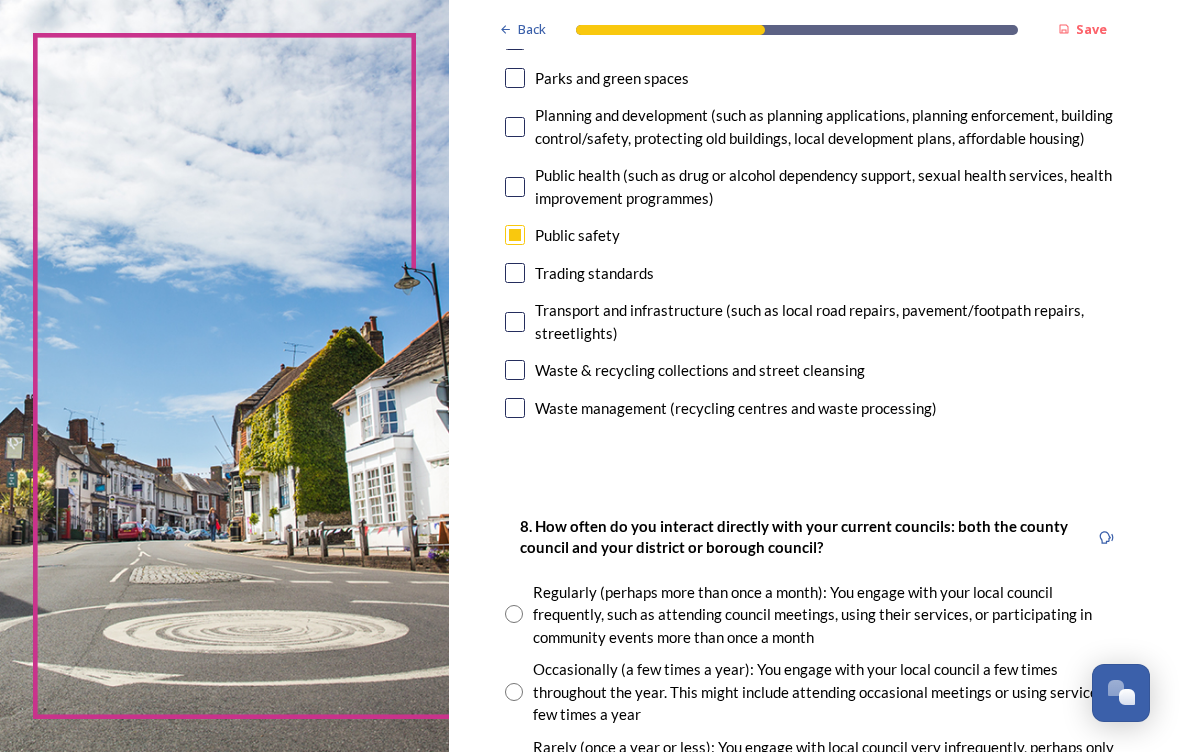 click at bounding box center (515, 370) 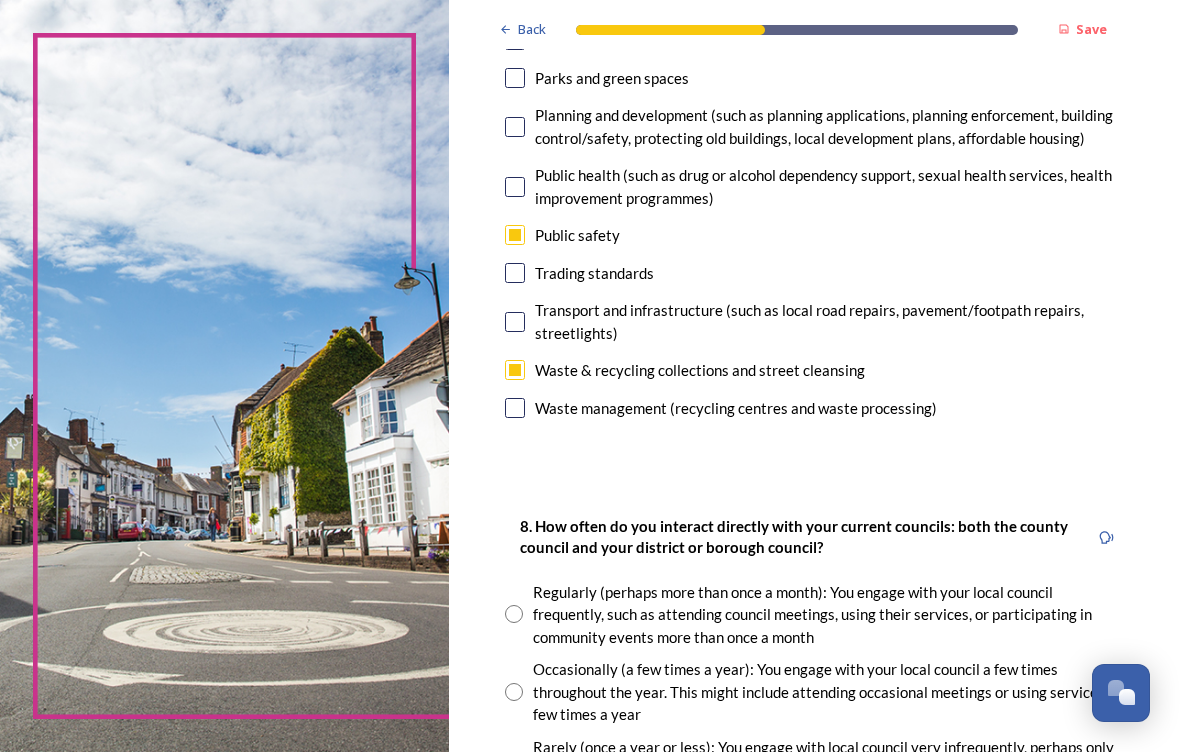 click at bounding box center (1127, 697) 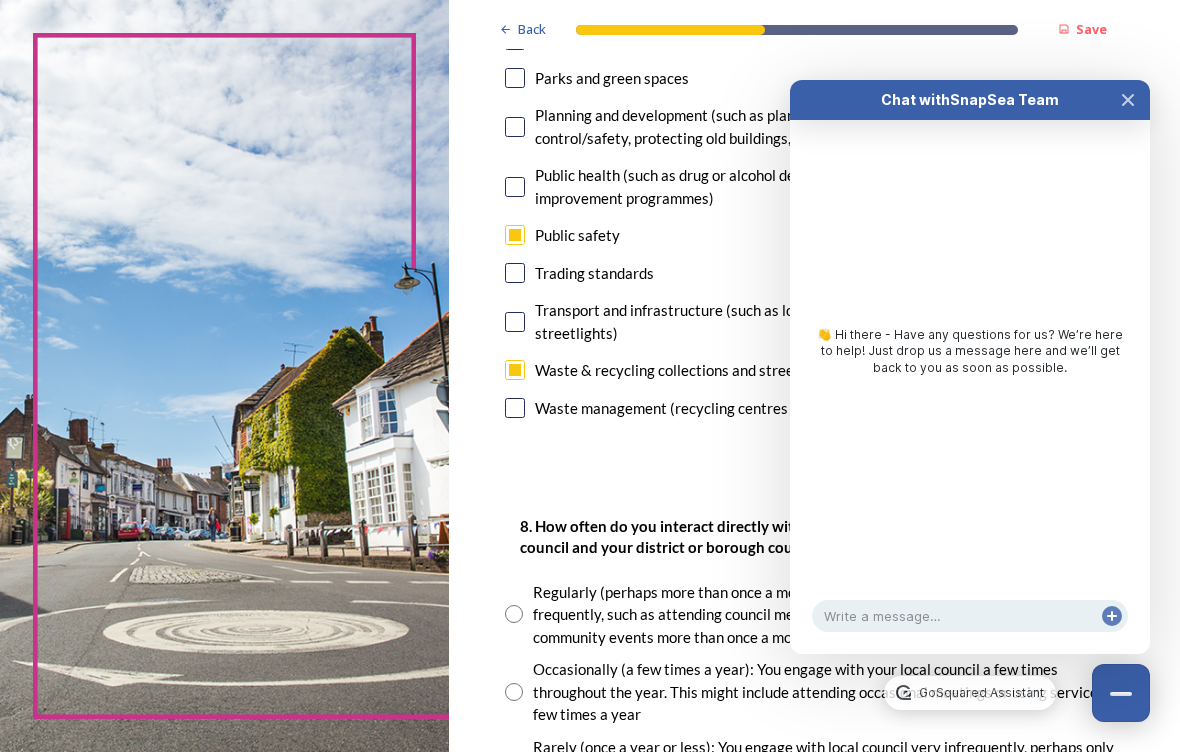 click at bounding box center (1128, 100) 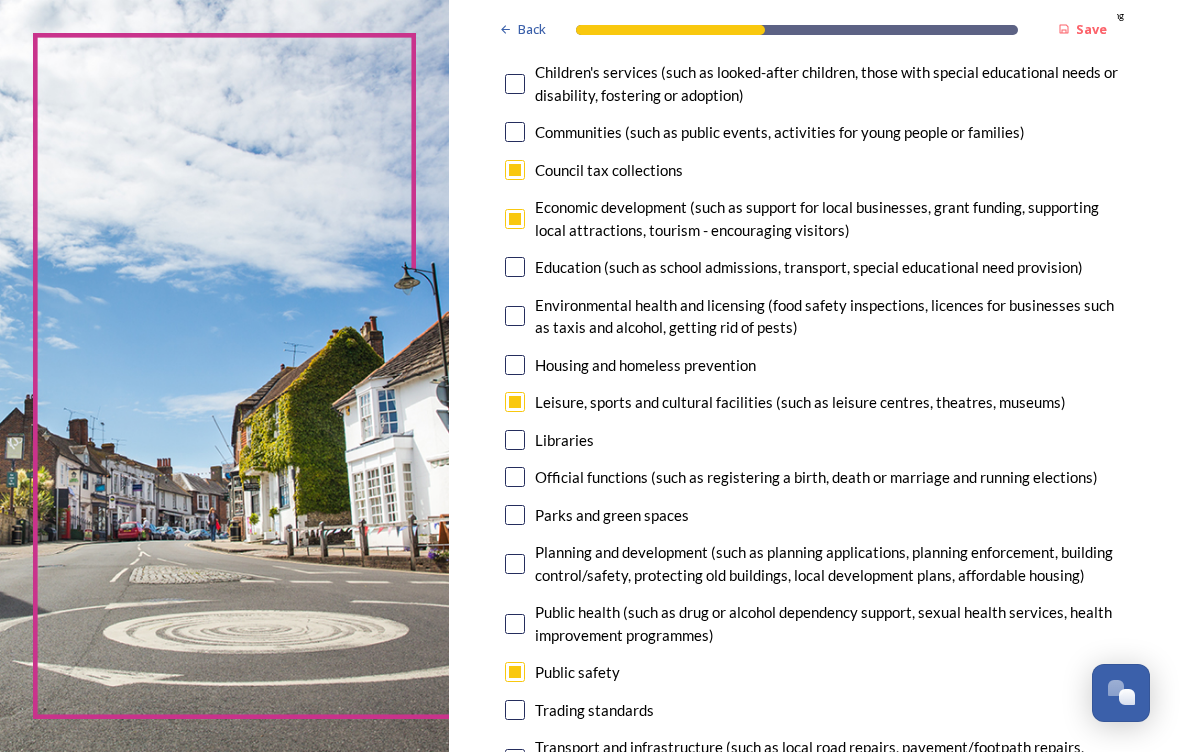 scroll, scrollTop: 305, scrollLeft: 0, axis: vertical 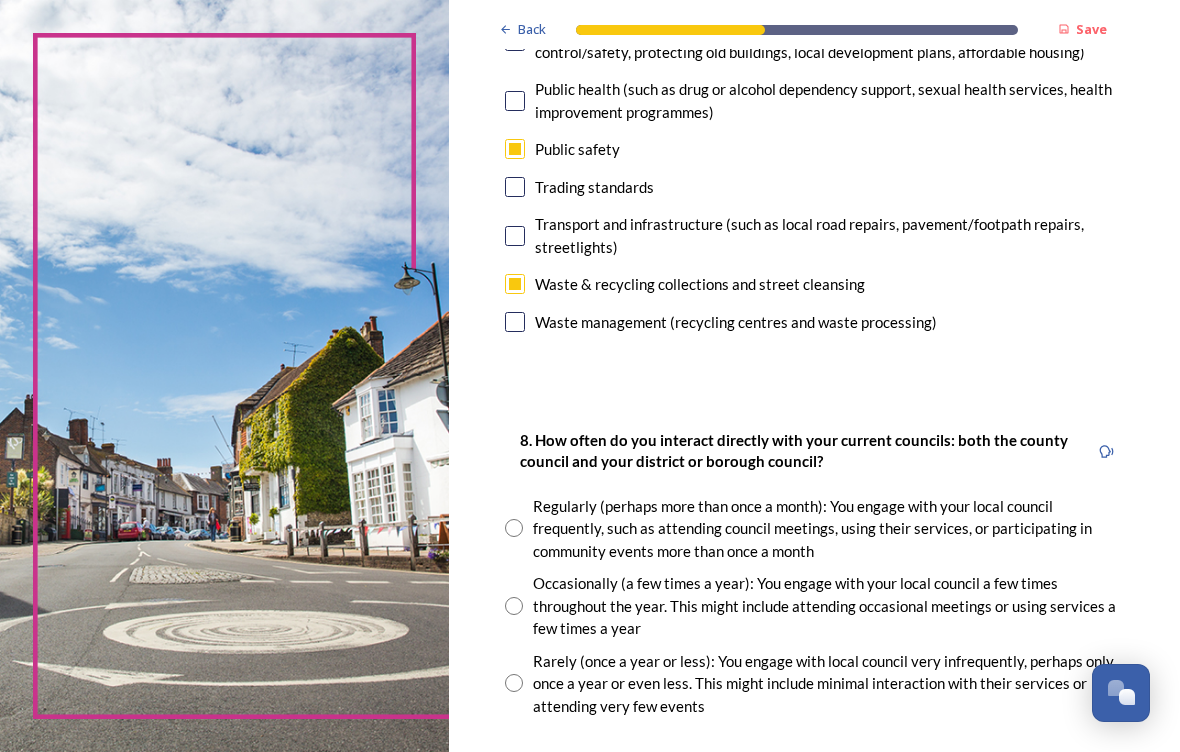 click at bounding box center [515, 236] 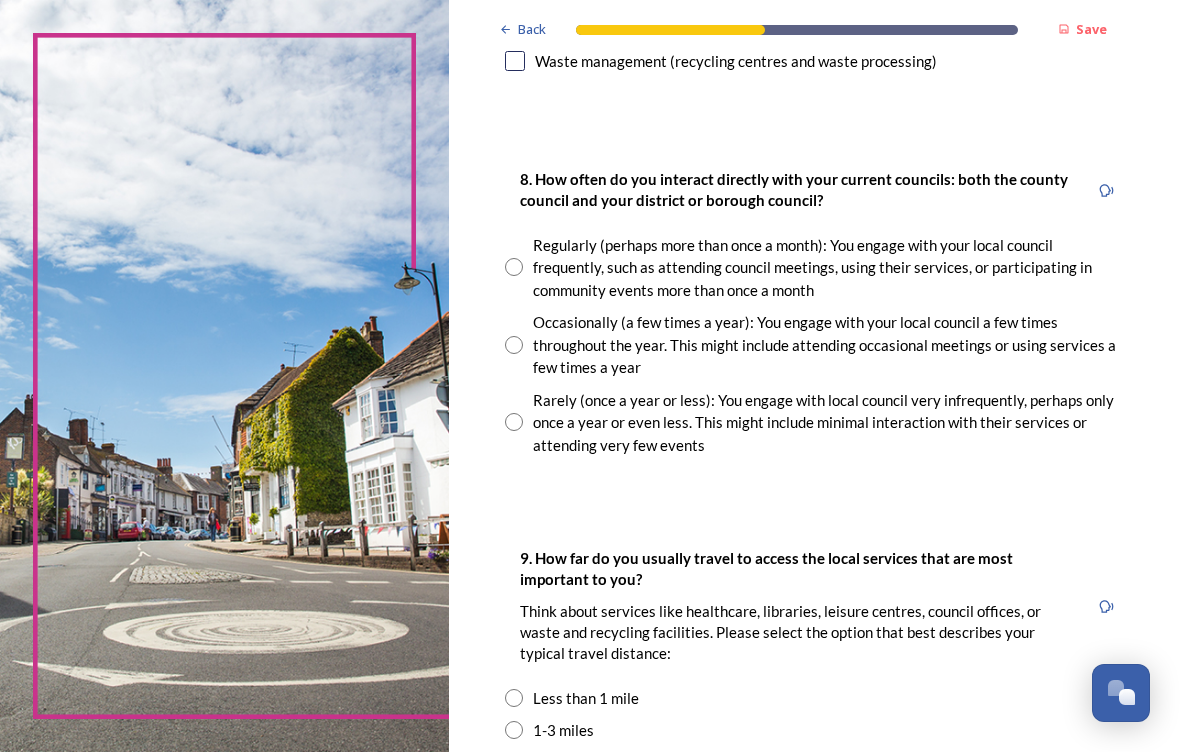 scroll, scrollTop: 1089, scrollLeft: 0, axis: vertical 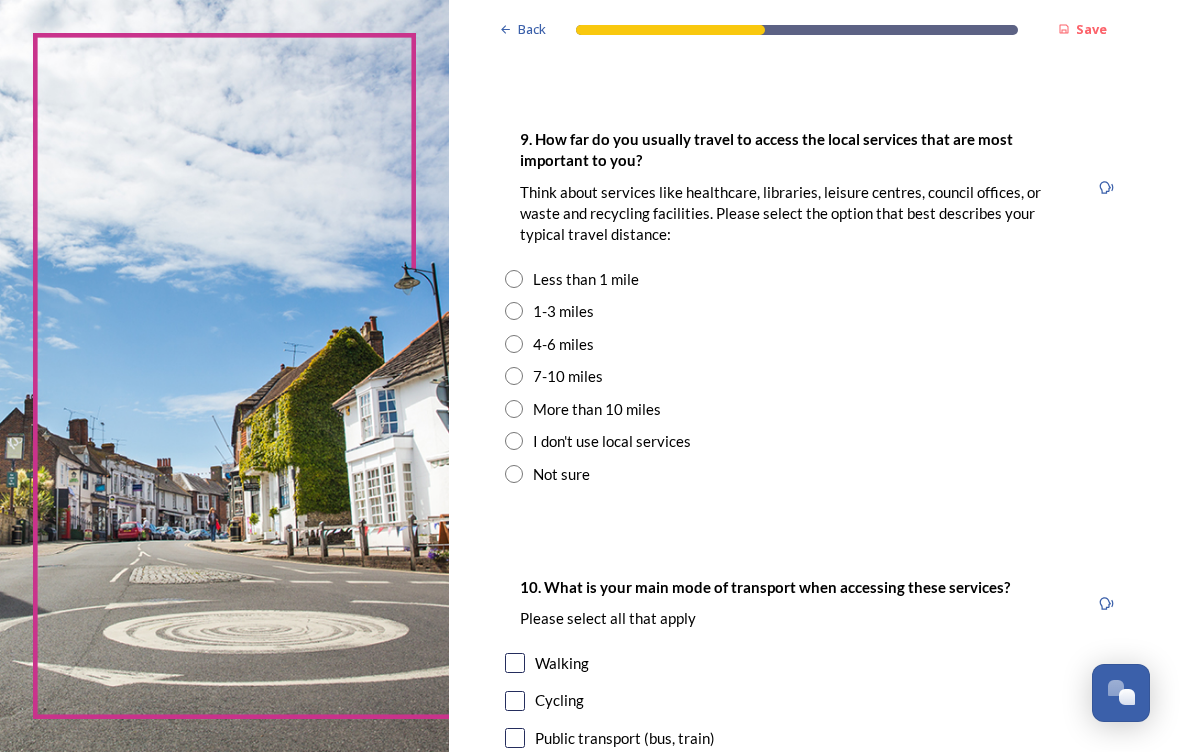 click at bounding box center [514, 311] 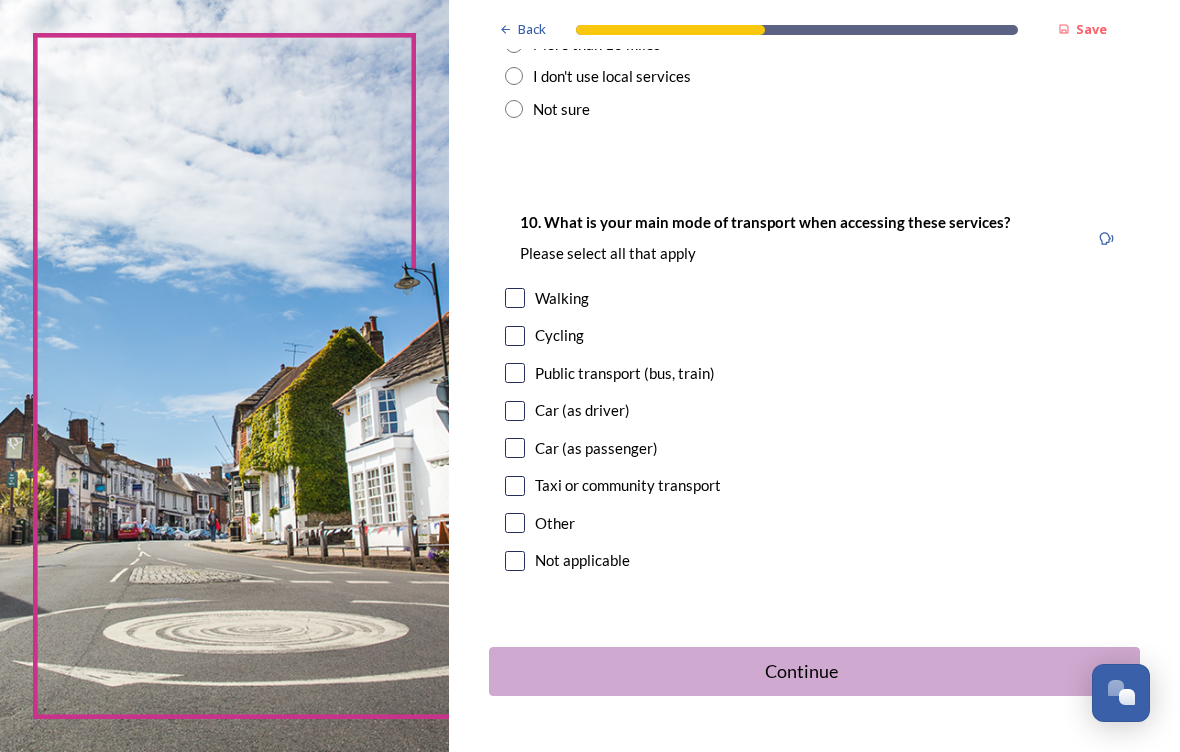 scroll, scrollTop: 1873, scrollLeft: 0, axis: vertical 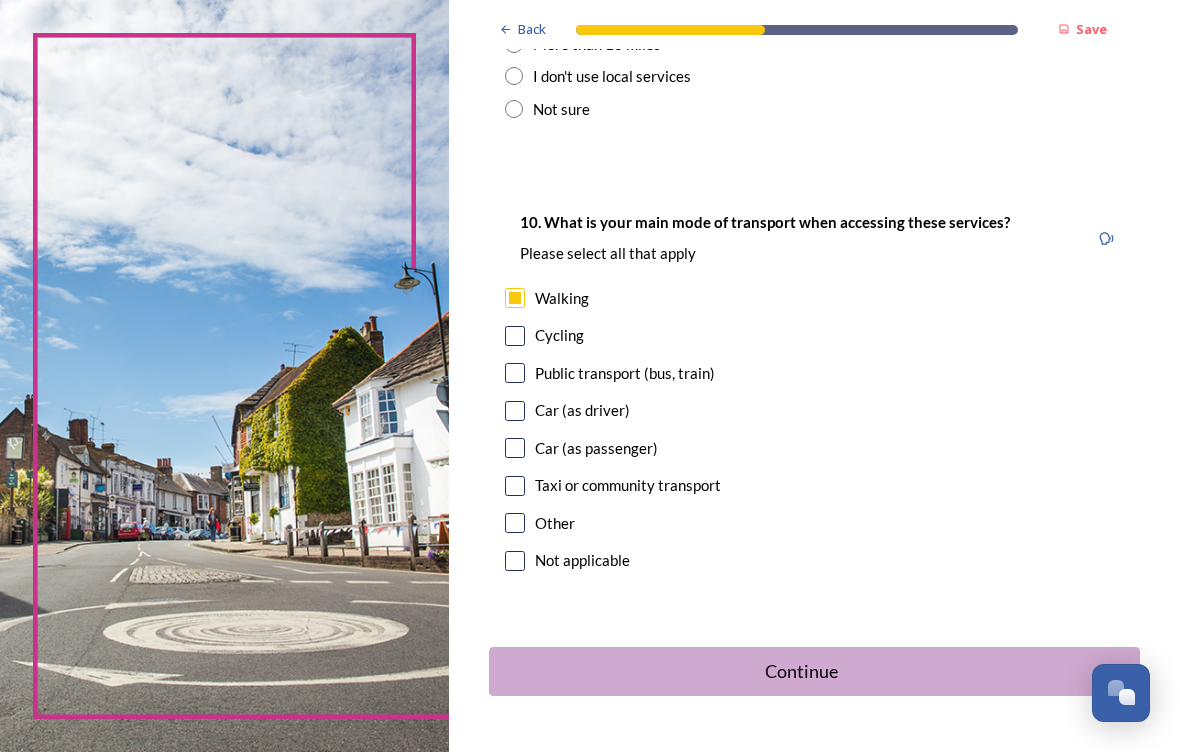 click at bounding box center [515, 411] 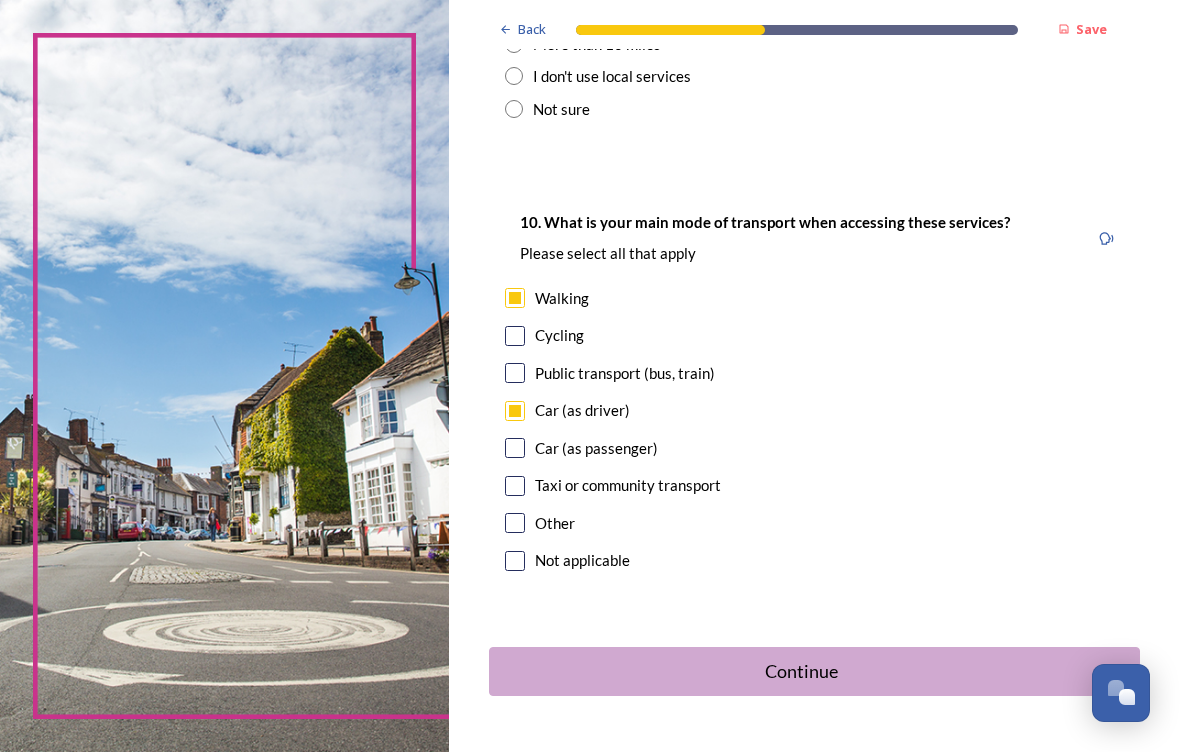click on "Continue" at bounding box center (800, 671) 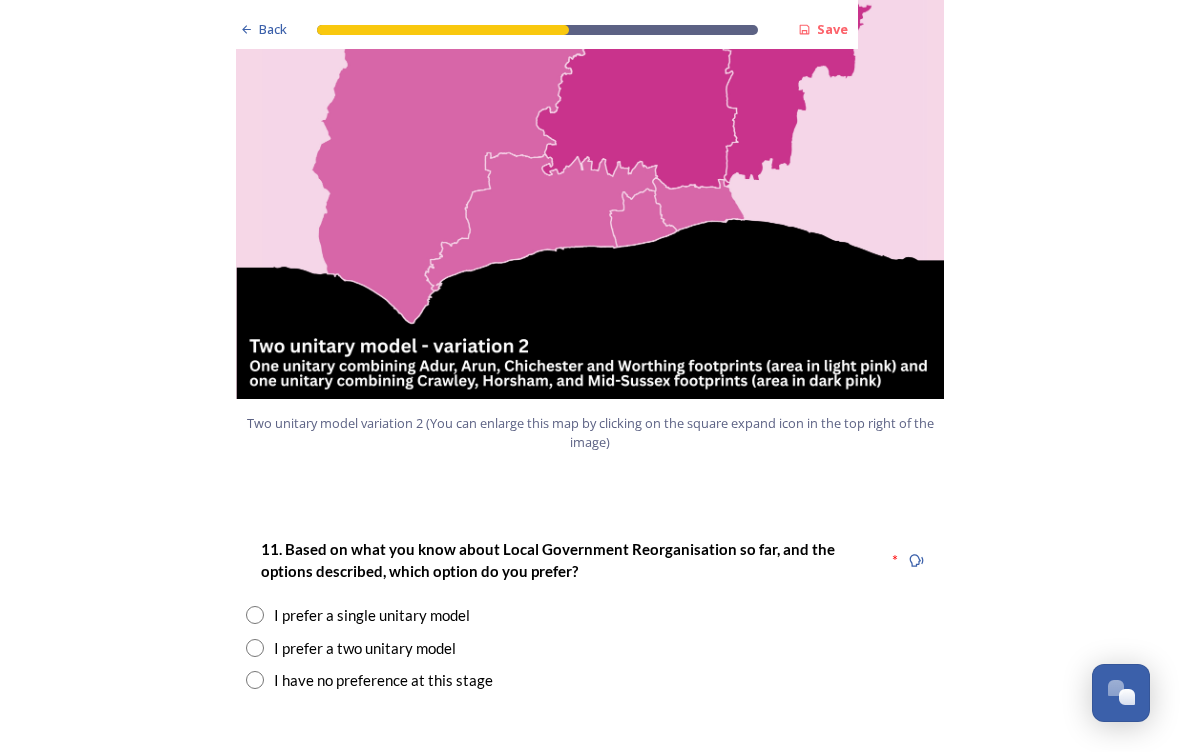 scroll, scrollTop: 2201, scrollLeft: 0, axis: vertical 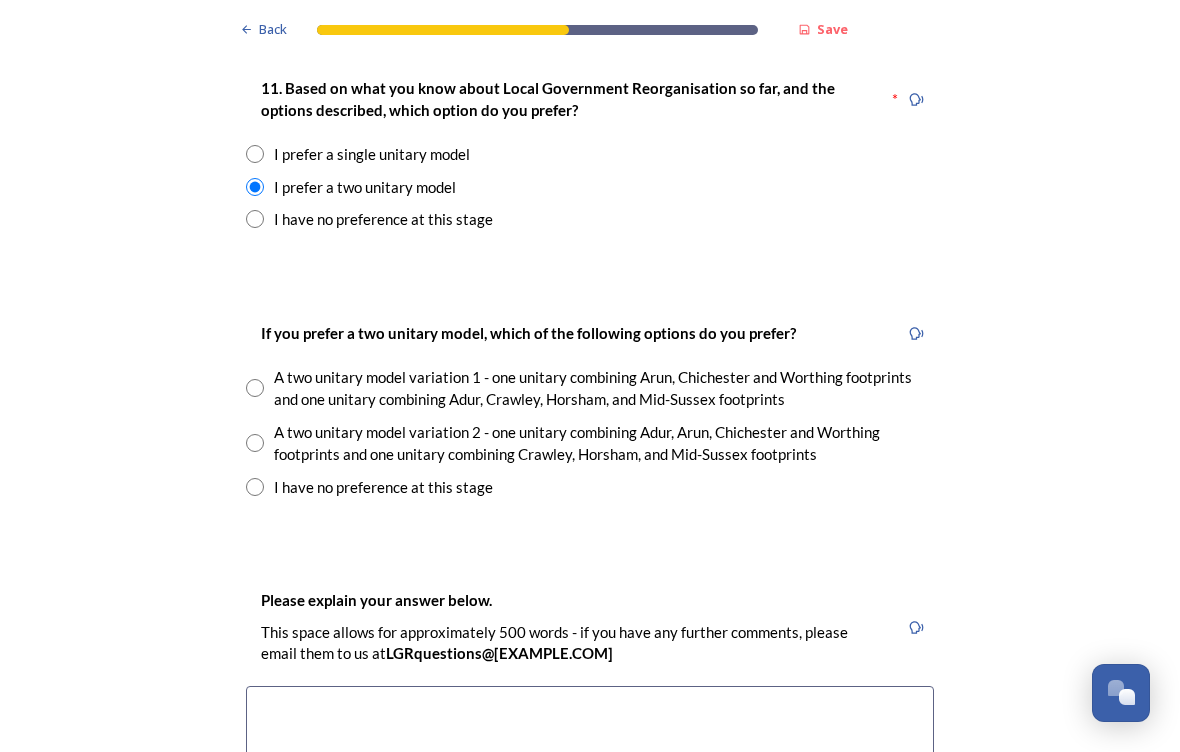 click at bounding box center [255, 388] 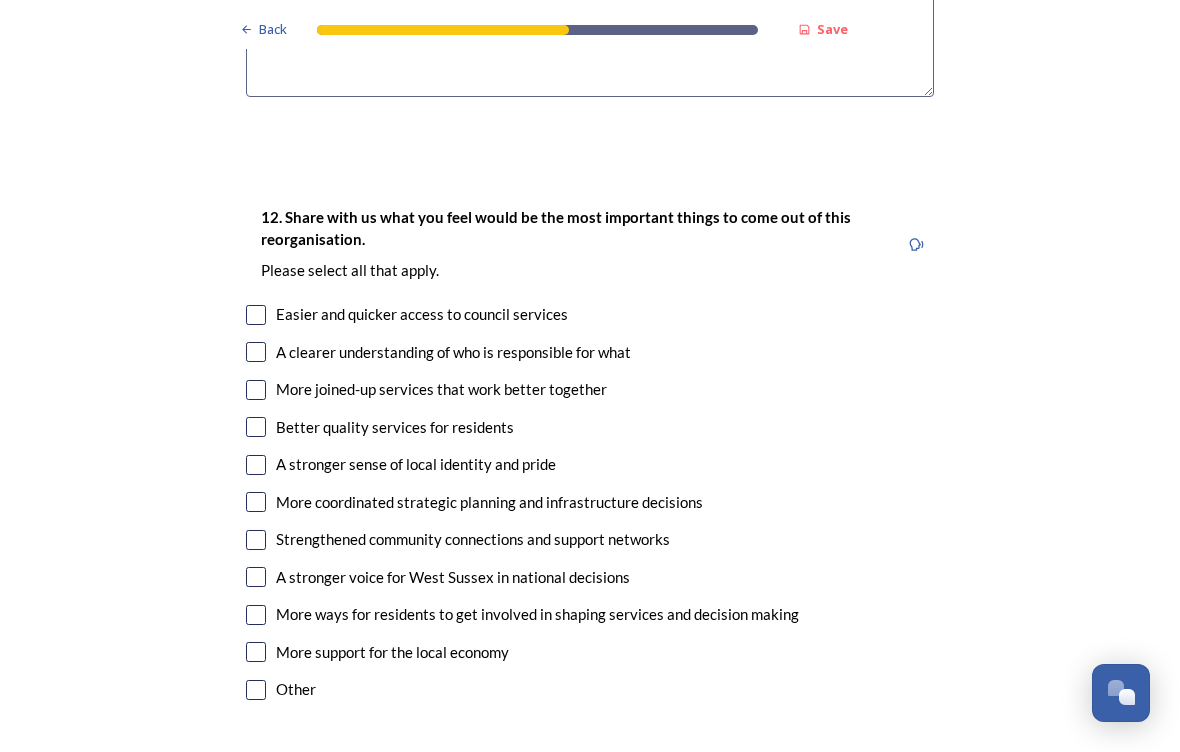 scroll, scrollTop: 3477, scrollLeft: 0, axis: vertical 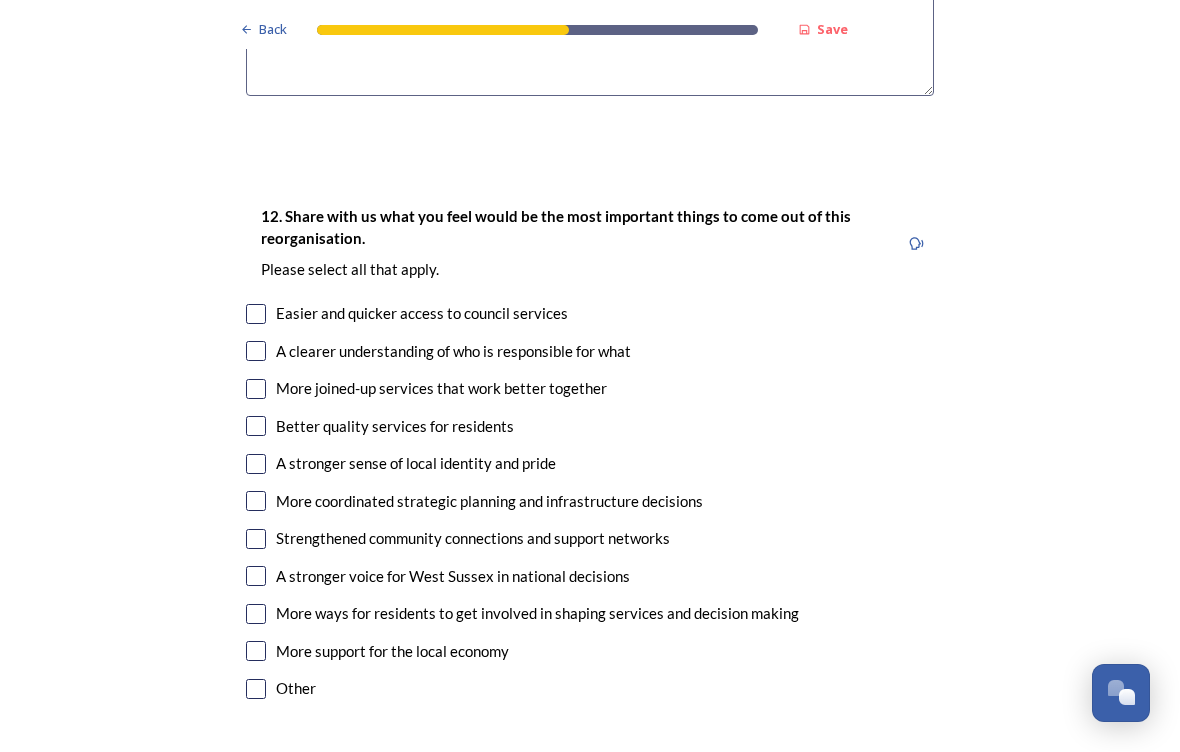 click at bounding box center (256, 351) 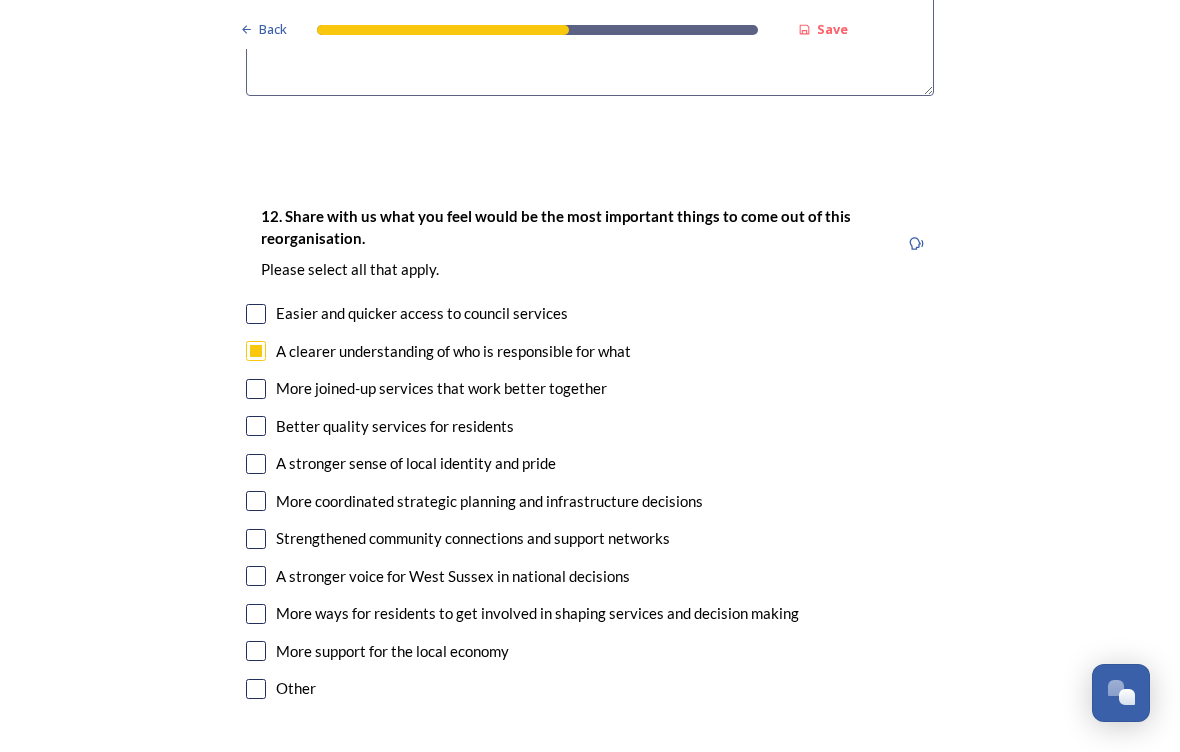 click on "More joined-up services that work better together" at bounding box center (441, 388) 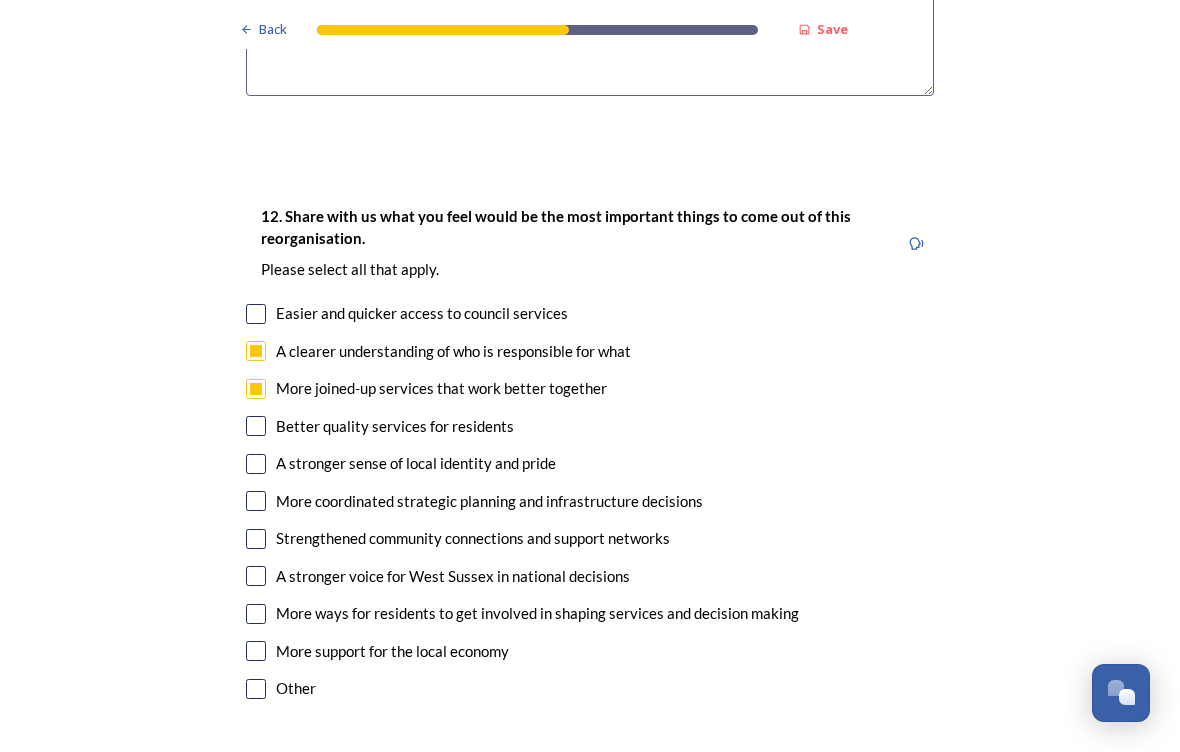 click at bounding box center [256, 501] 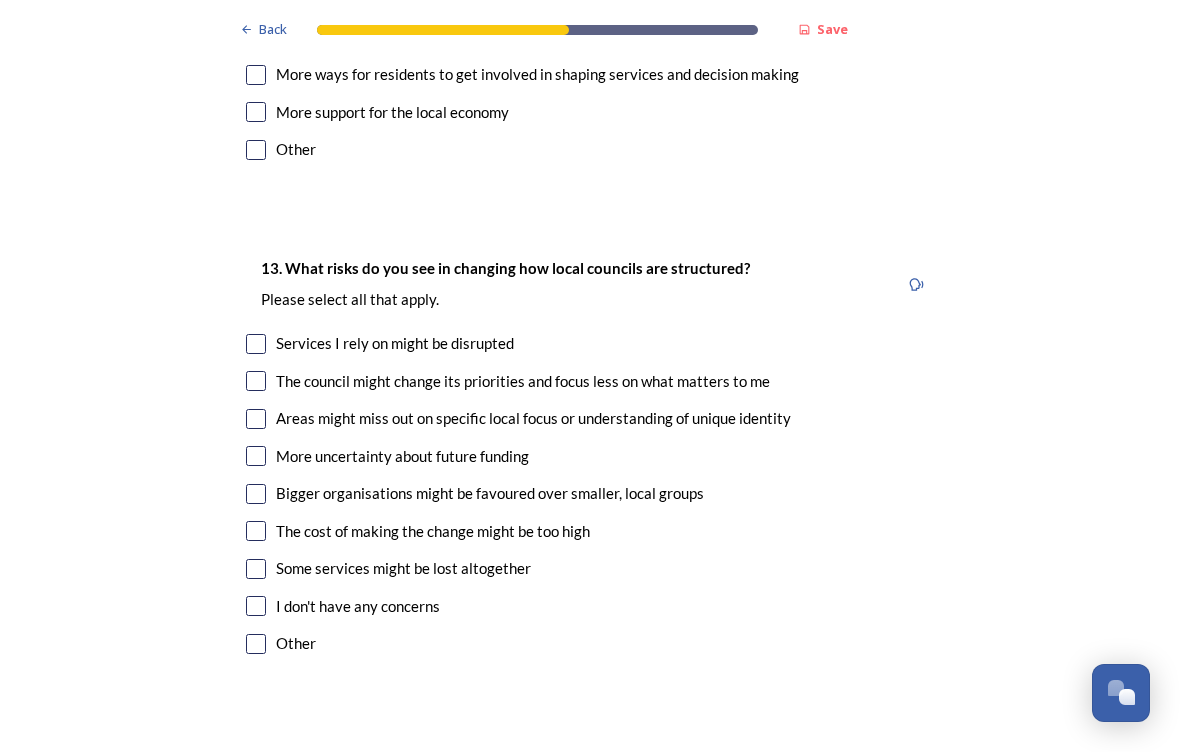 scroll, scrollTop: 4017, scrollLeft: 0, axis: vertical 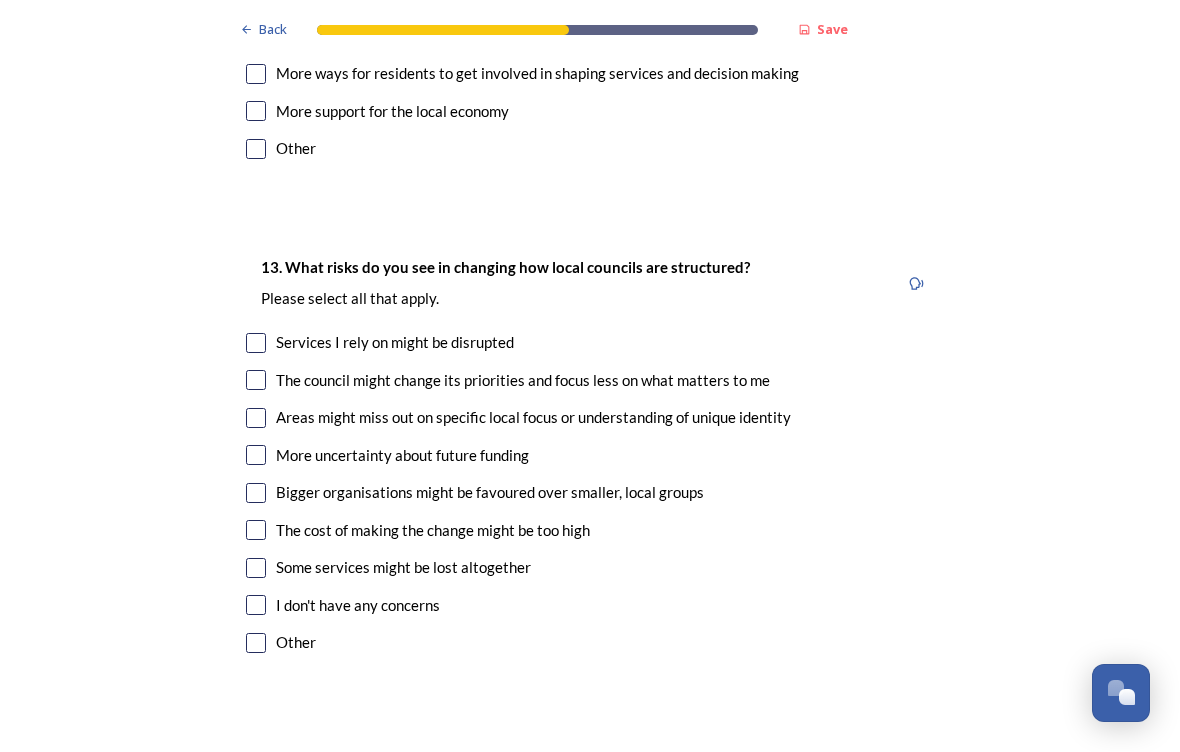 click on "13. What risks do you see in changing how local councils are structured? ﻿Please select all that apply. Services I rely on might be disrupted The council might change its priorities and focus less on what matters to me Areas might miss out on specific local focus or understanding of unique identity More uncertainty about future funding Bigger organisations might be favoured over smaller, local groups The cost of making the change might be too high Some services might be lost altogether I don't have any concerns Other" at bounding box center [590, 457] 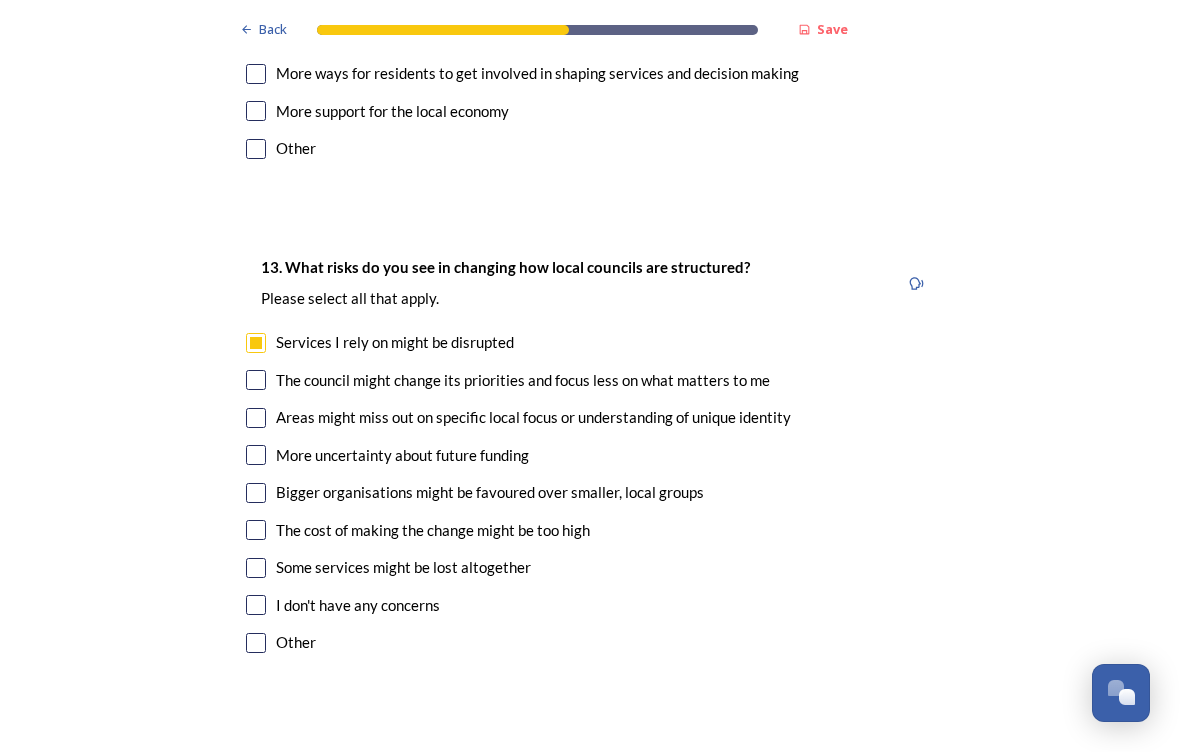 click at bounding box center [256, 380] 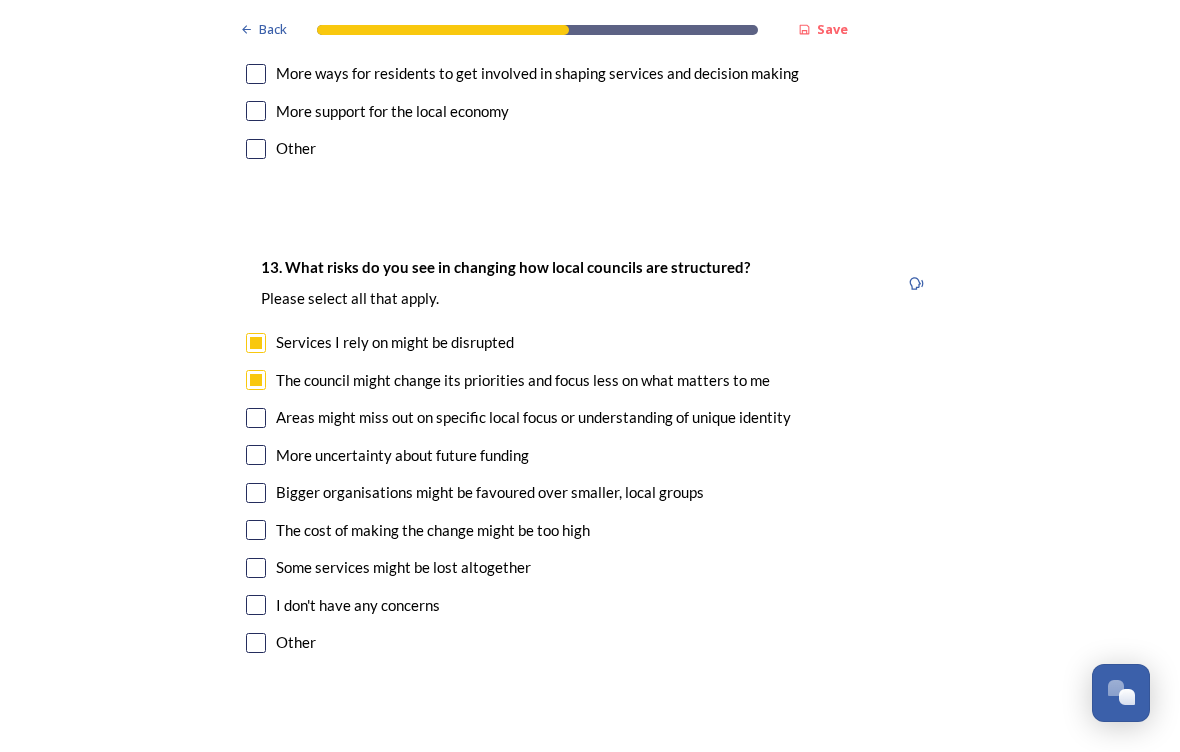 click on "Areas might miss out on specific local focus or understanding of unique identity" at bounding box center [590, 417] 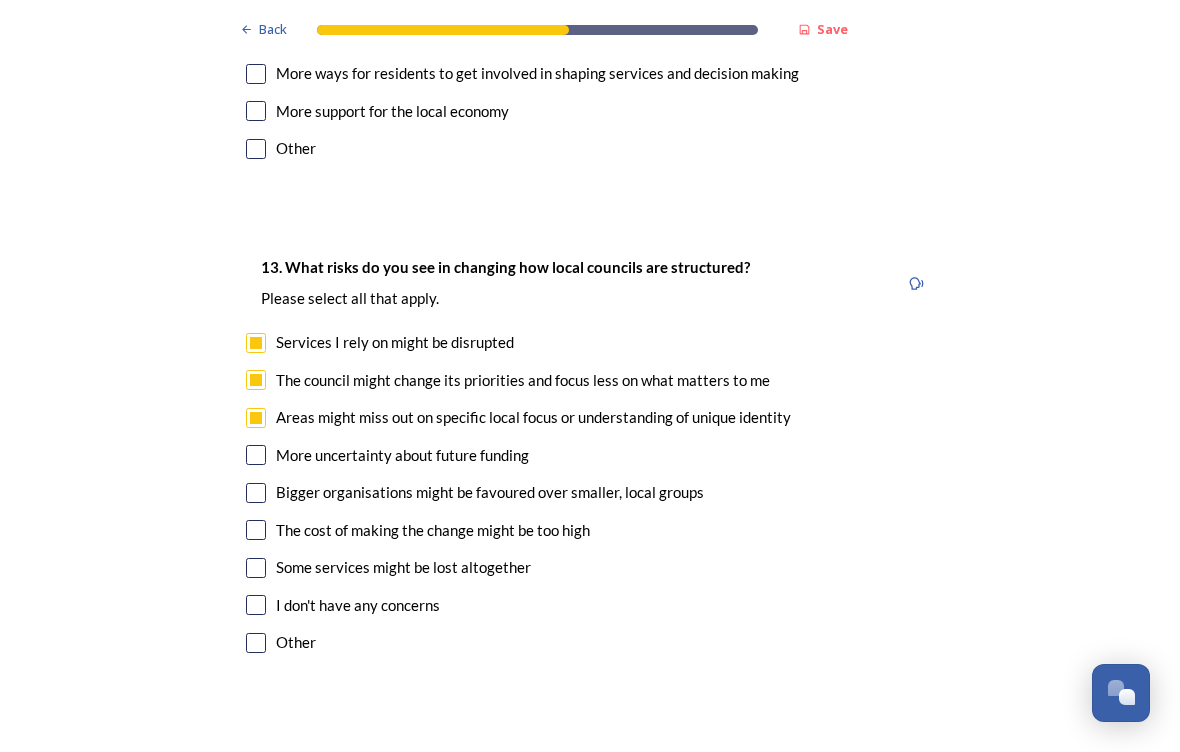 checkbox on "true" 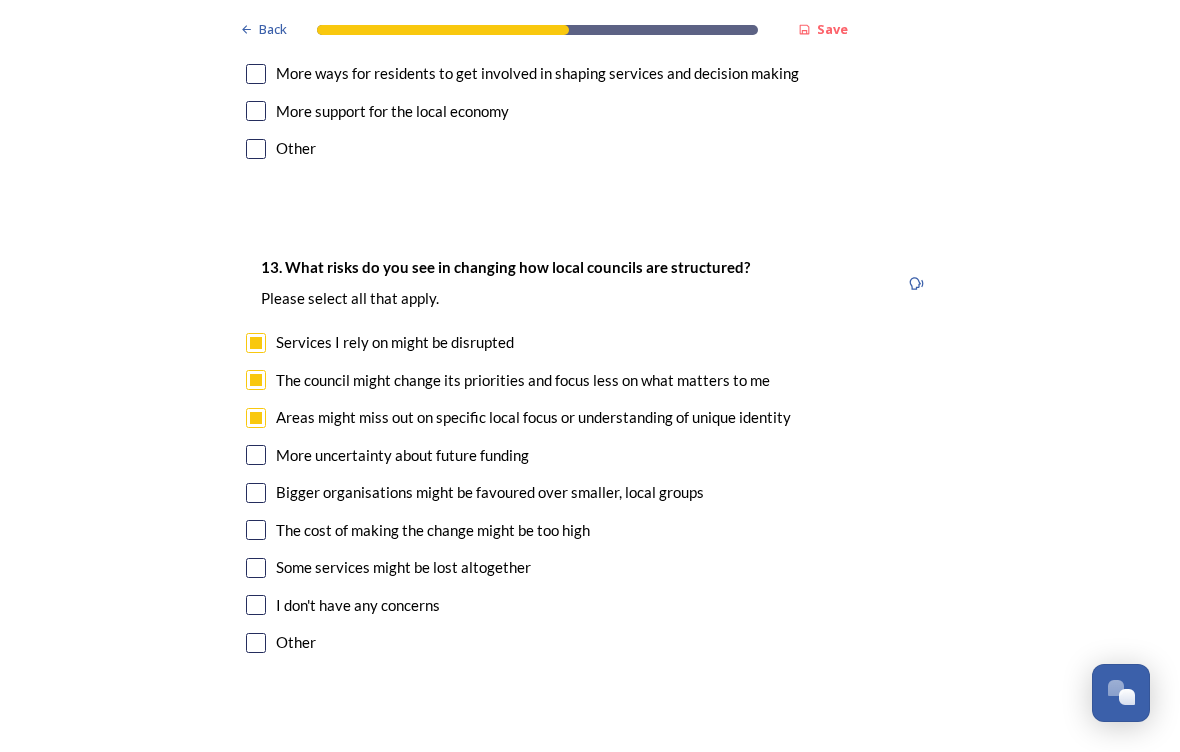 click at bounding box center [256, 568] 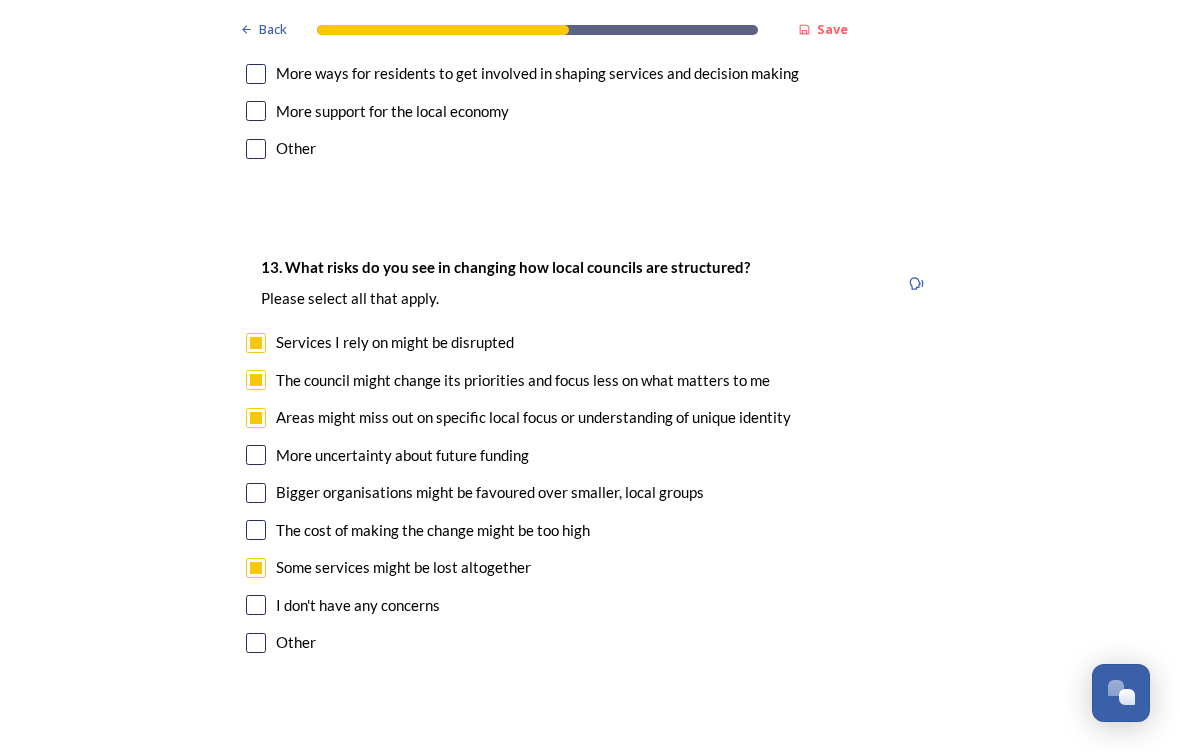 click at bounding box center (256, 530) 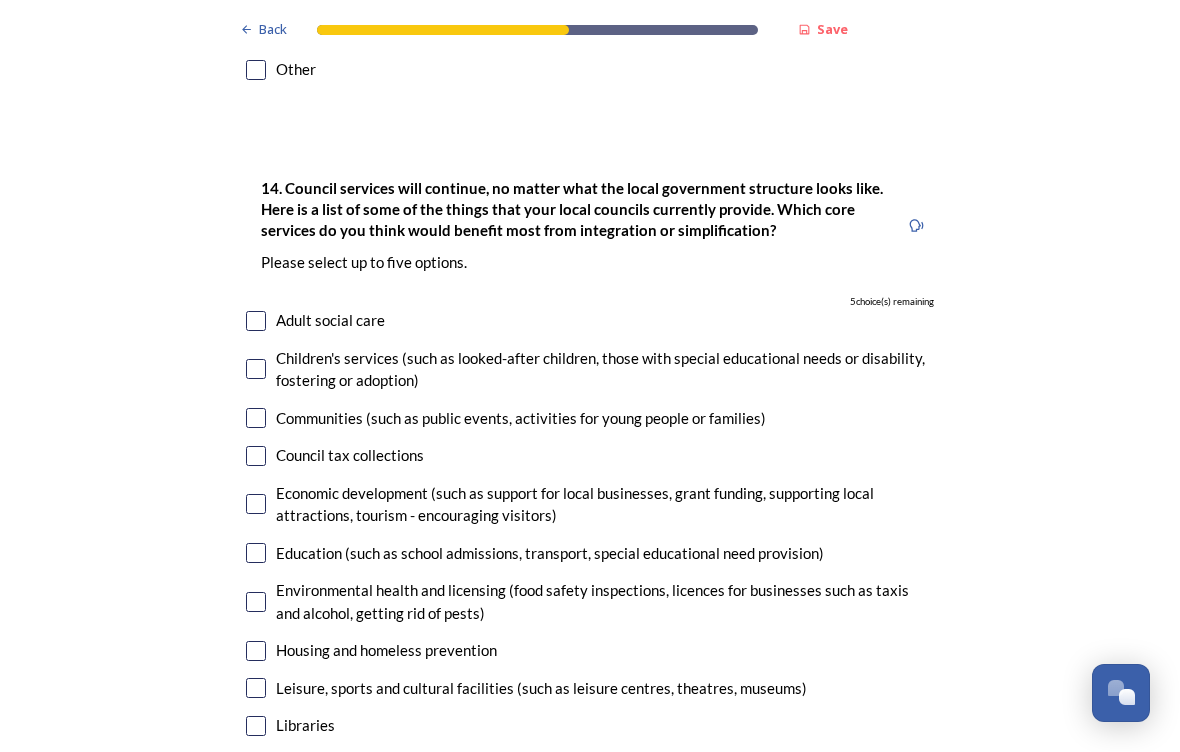 scroll, scrollTop: 4591, scrollLeft: 0, axis: vertical 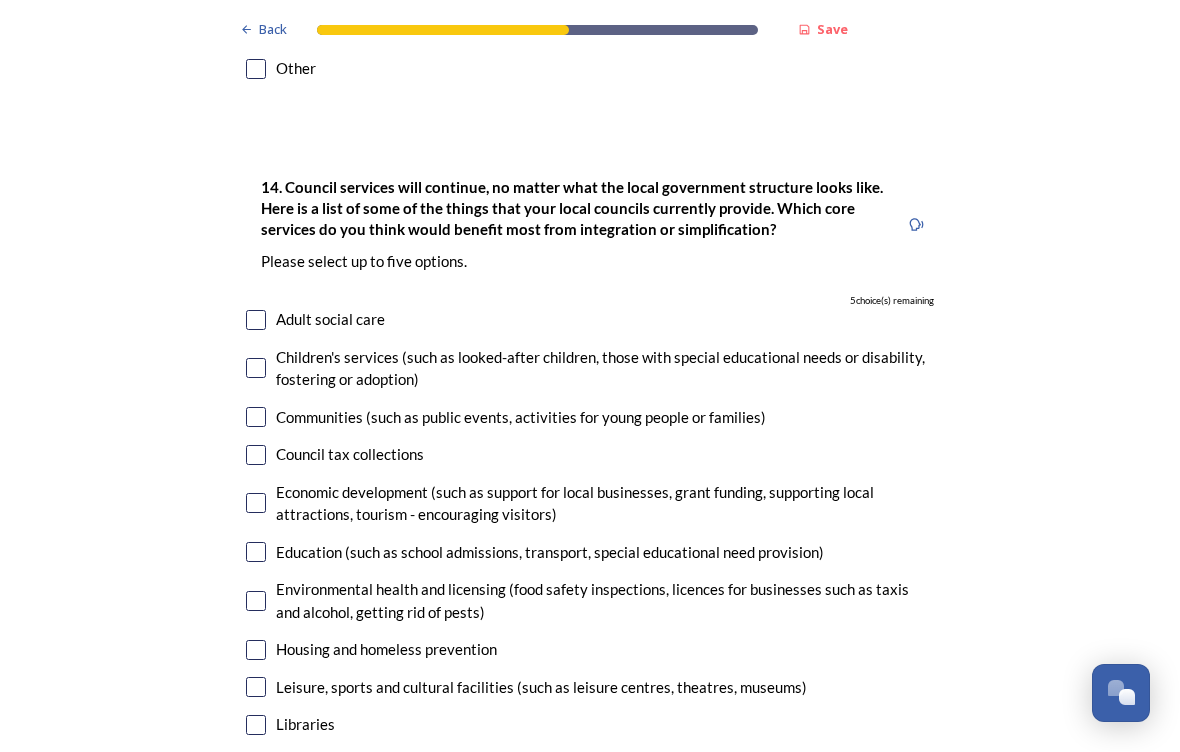 click at bounding box center (256, 320) 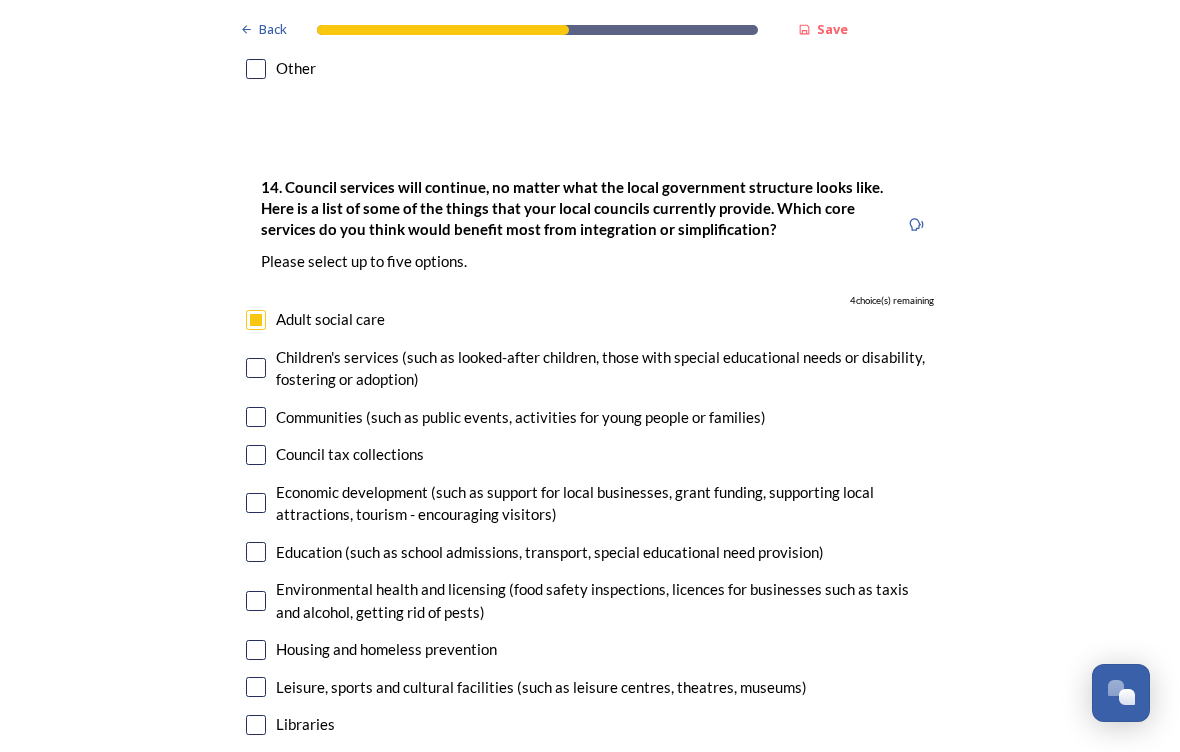 click at bounding box center (256, 368) 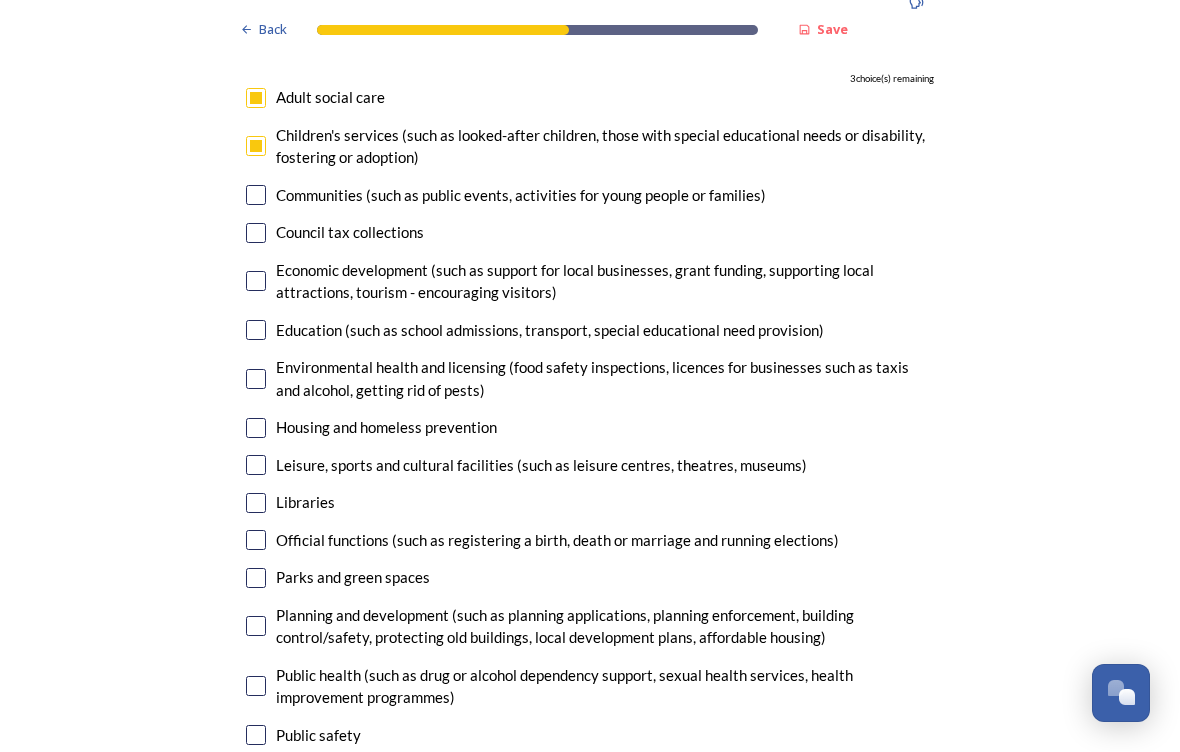 scroll, scrollTop: 4813, scrollLeft: 0, axis: vertical 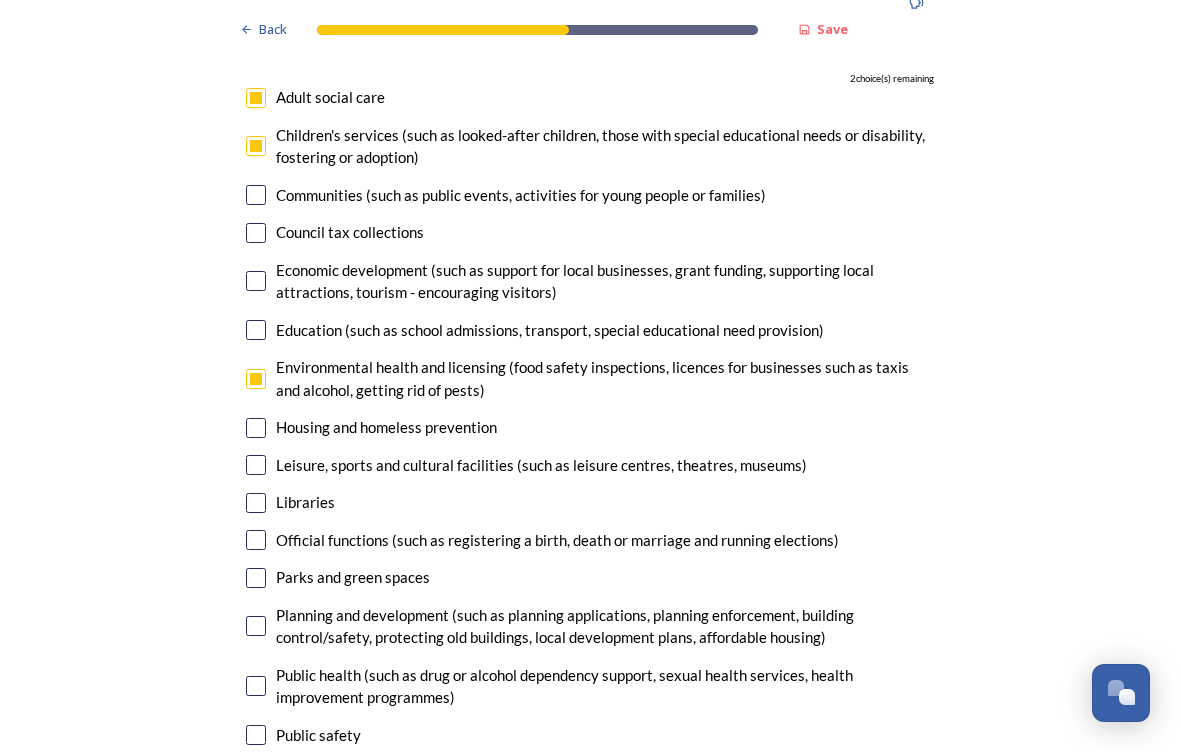 click at bounding box center (256, 428) 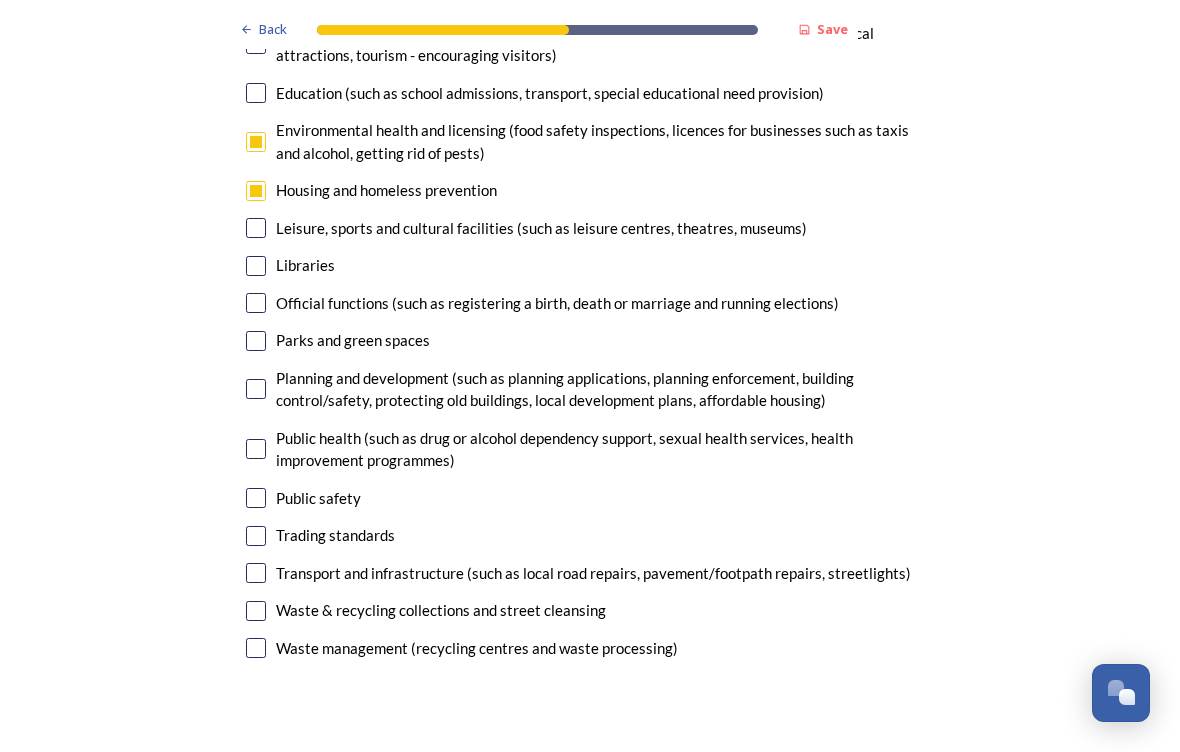 scroll, scrollTop: 5050, scrollLeft: 0, axis: vertical 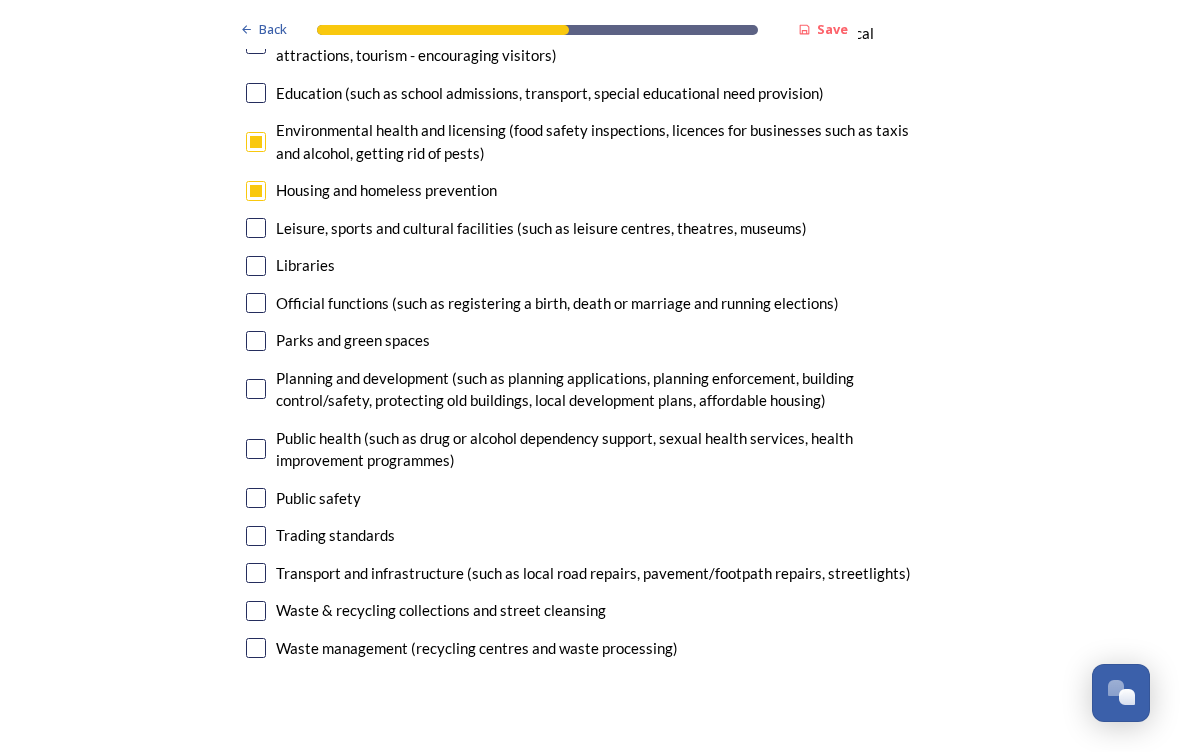 click at bounding box center [256, 389] 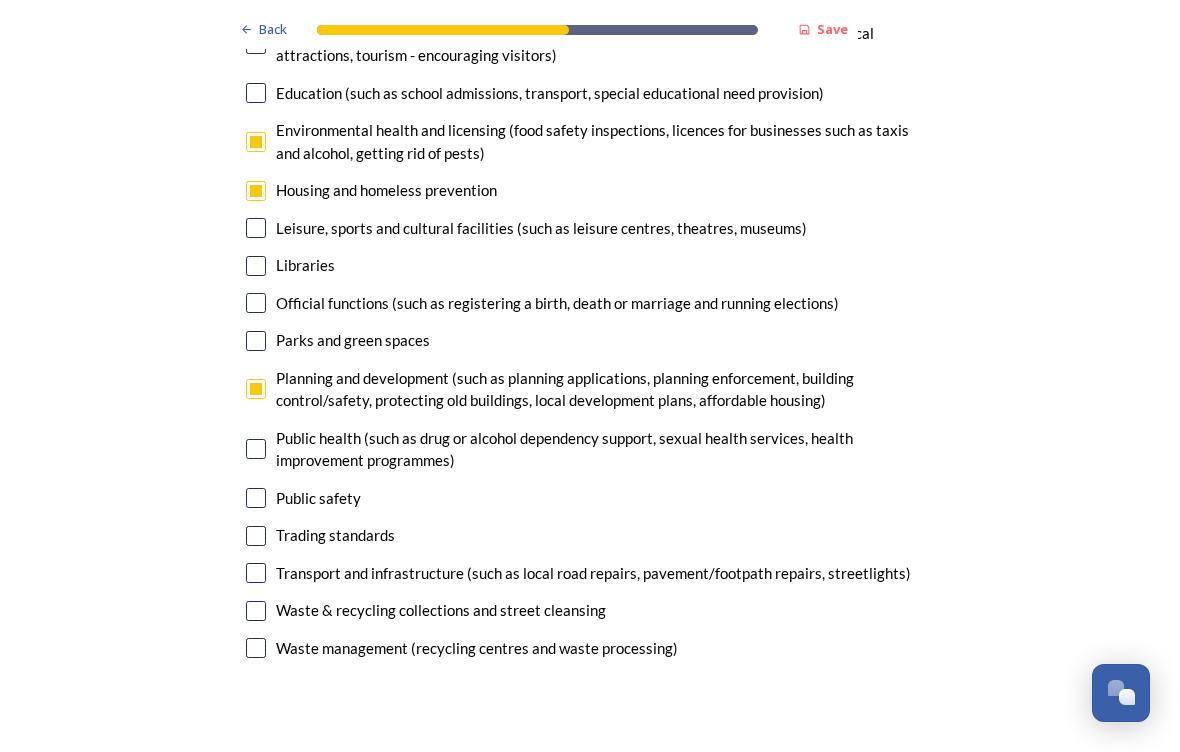 click at bounding box center (256, 498) 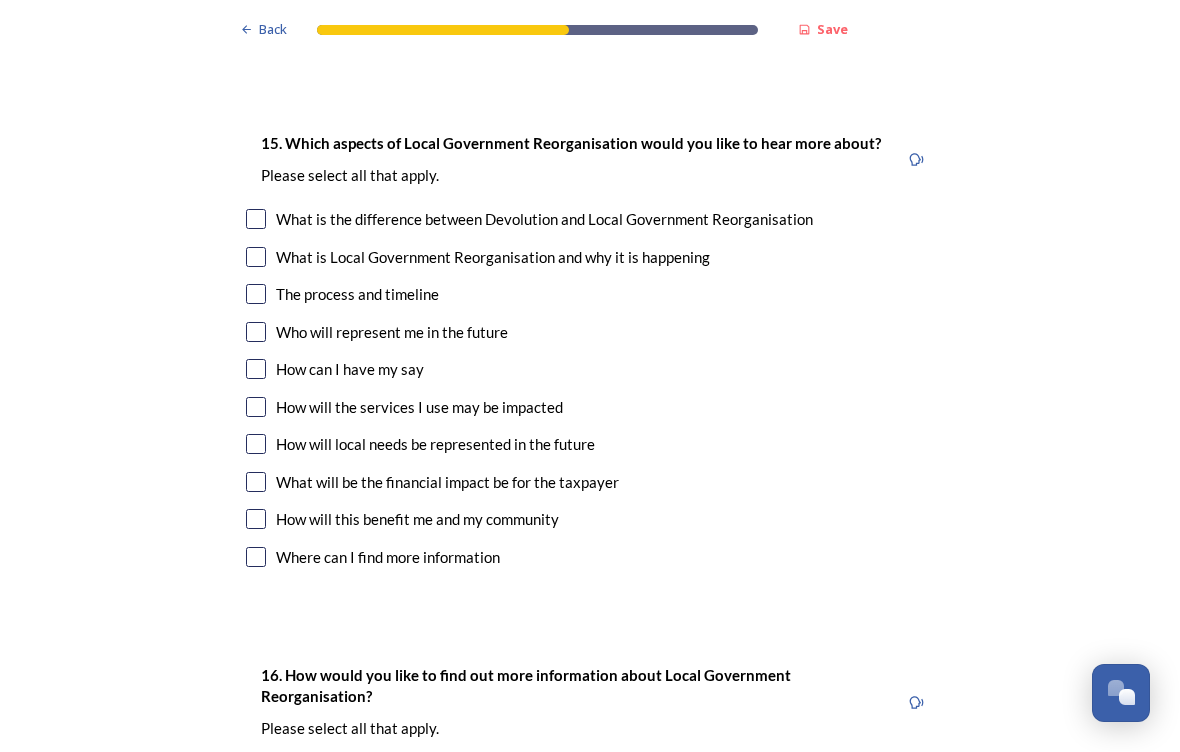 scroll, scrollTop: 5673, scrollLeft: 0, axis: vertical 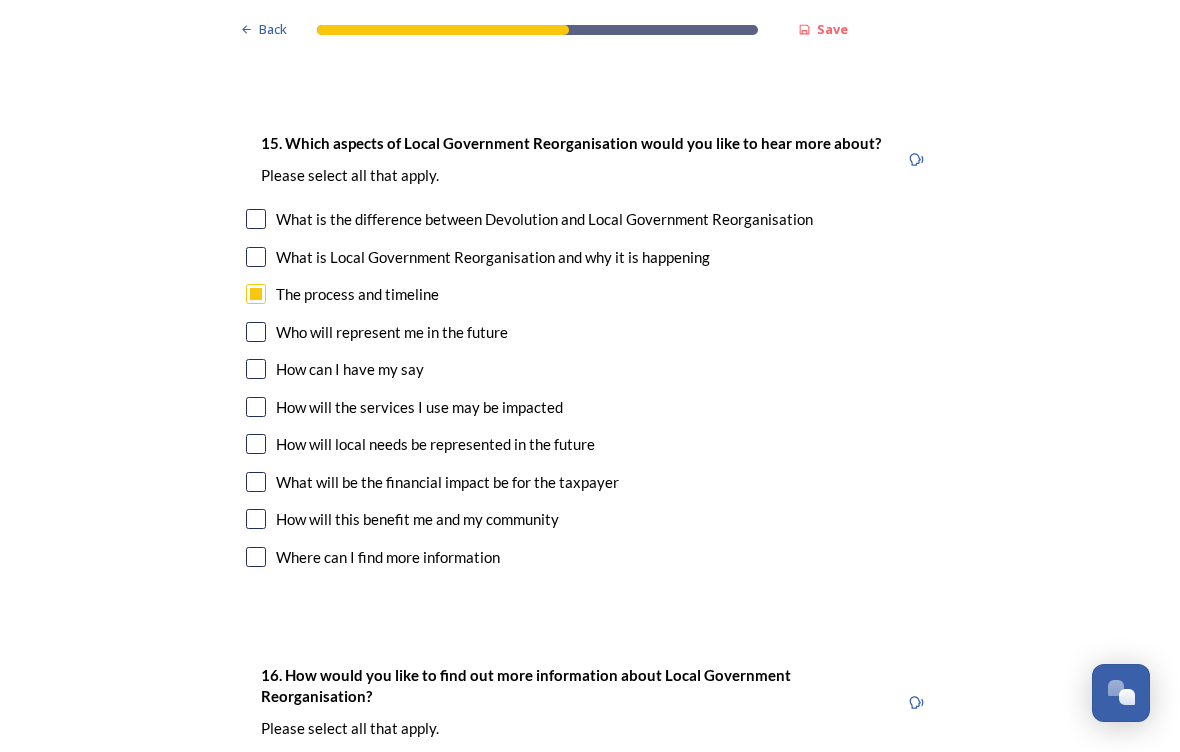 click at bounding box center (256, 332) 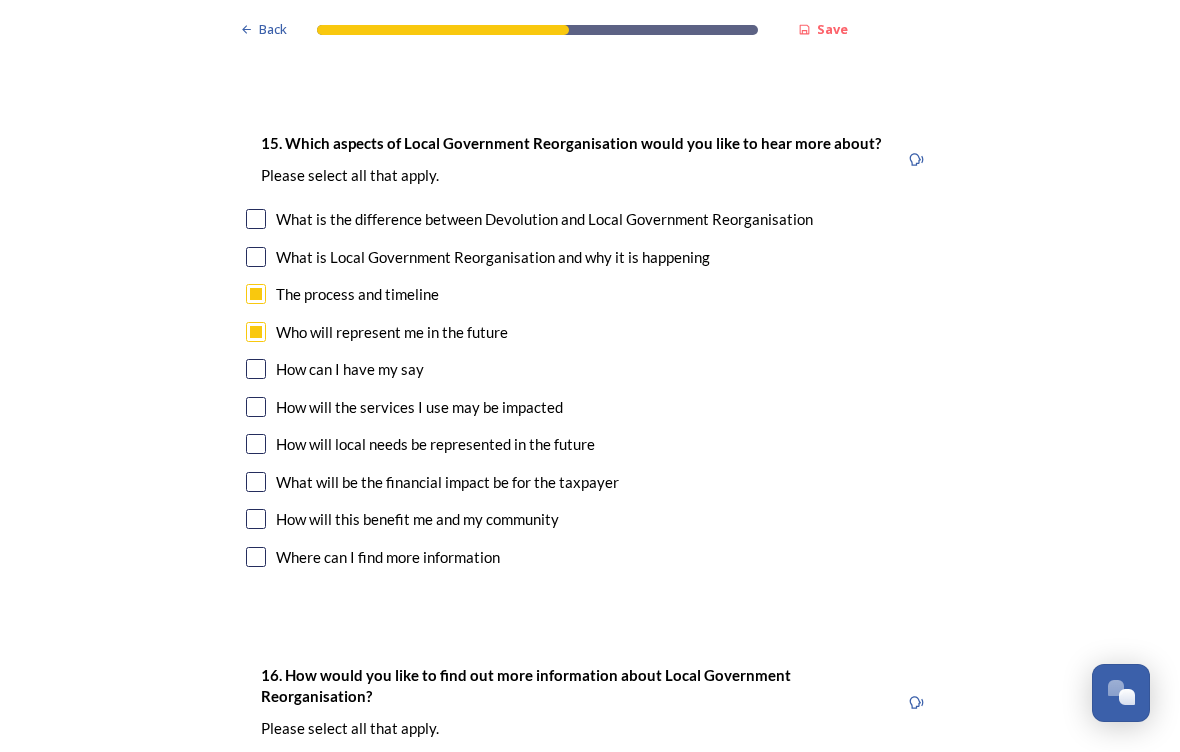 click at bounding box center (256, 407) 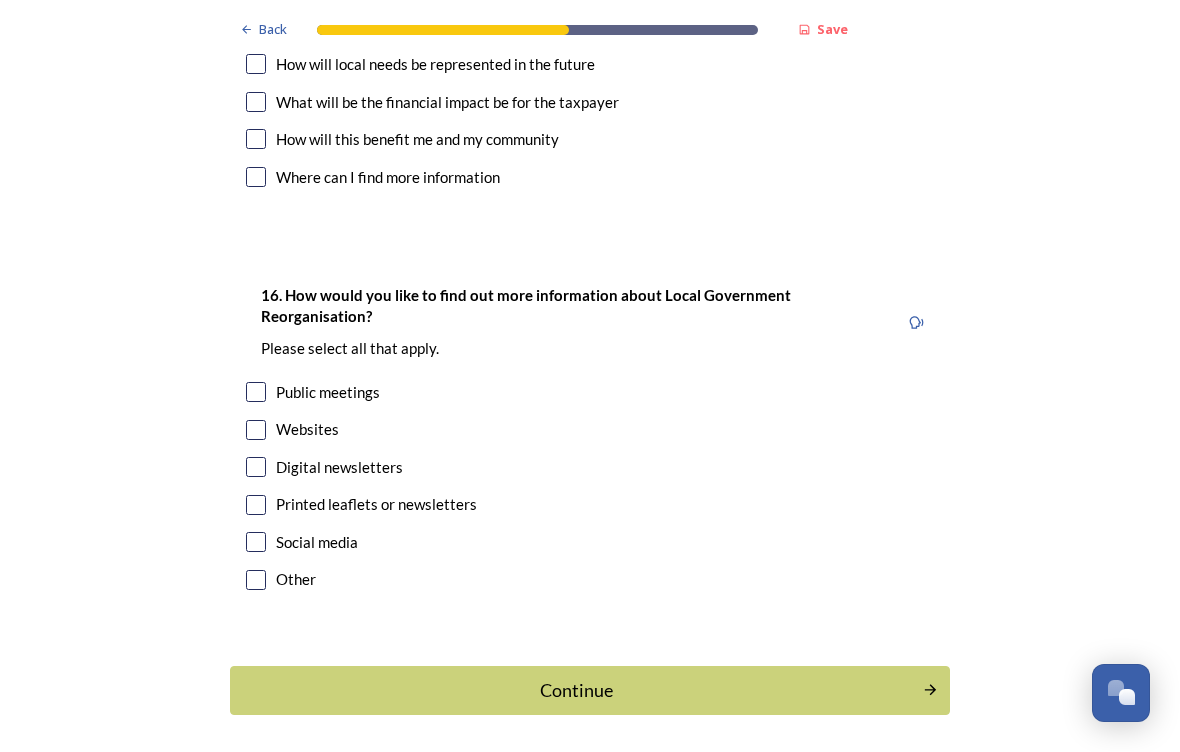 scroll, scrollTop: 6053, scrollLeft: 0, axis: vertical 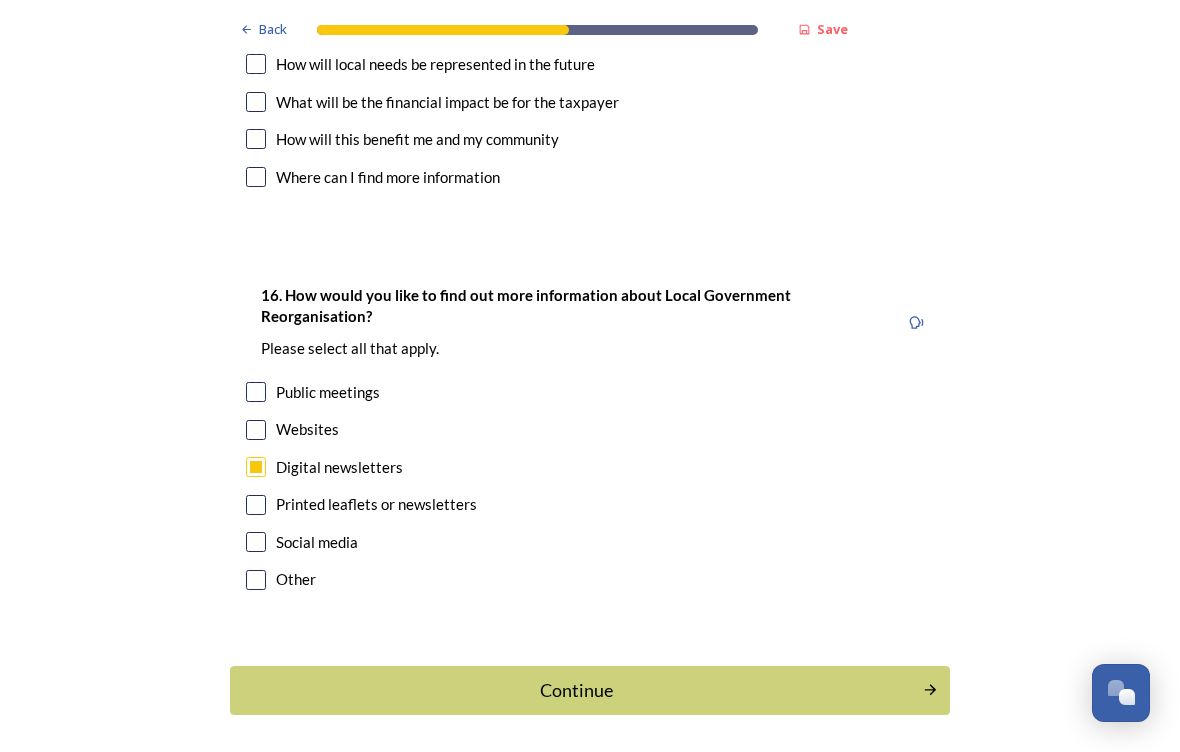 click on "Continue" at bounding box center (576, 690) 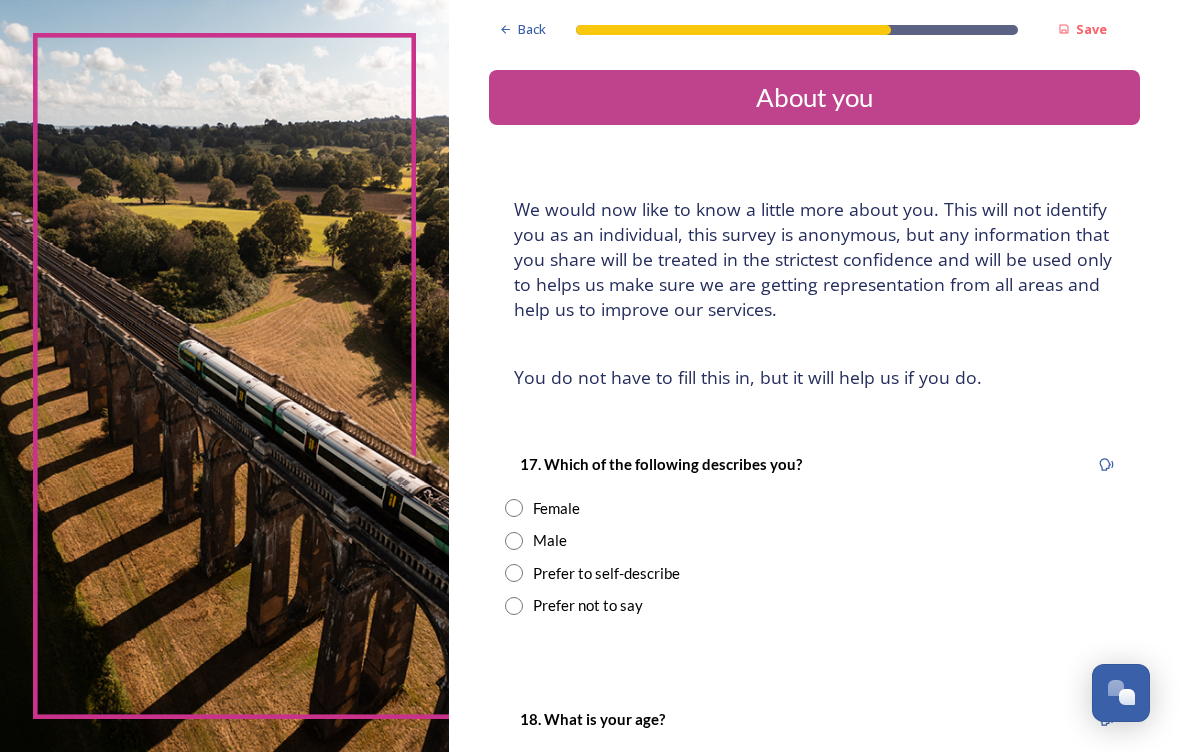 click at bounding box center (514, 508) 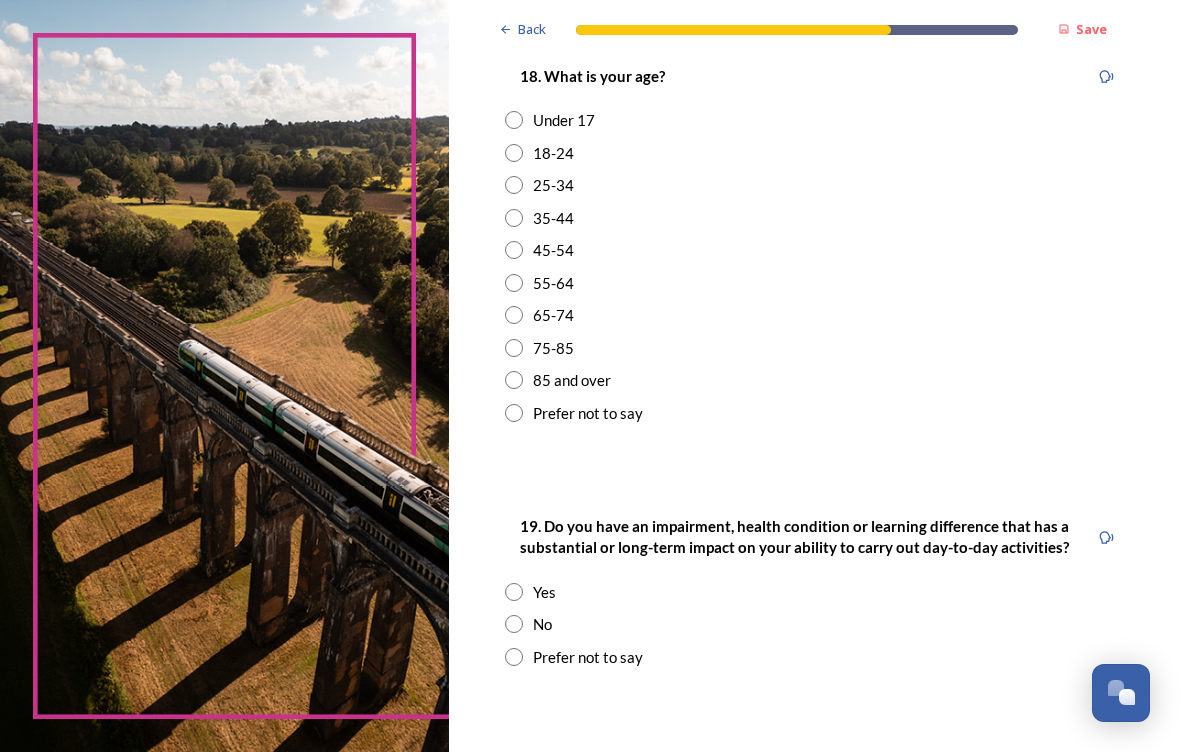 scroll, scrollTop: 647, scrollLeft: 0, axis: vertical 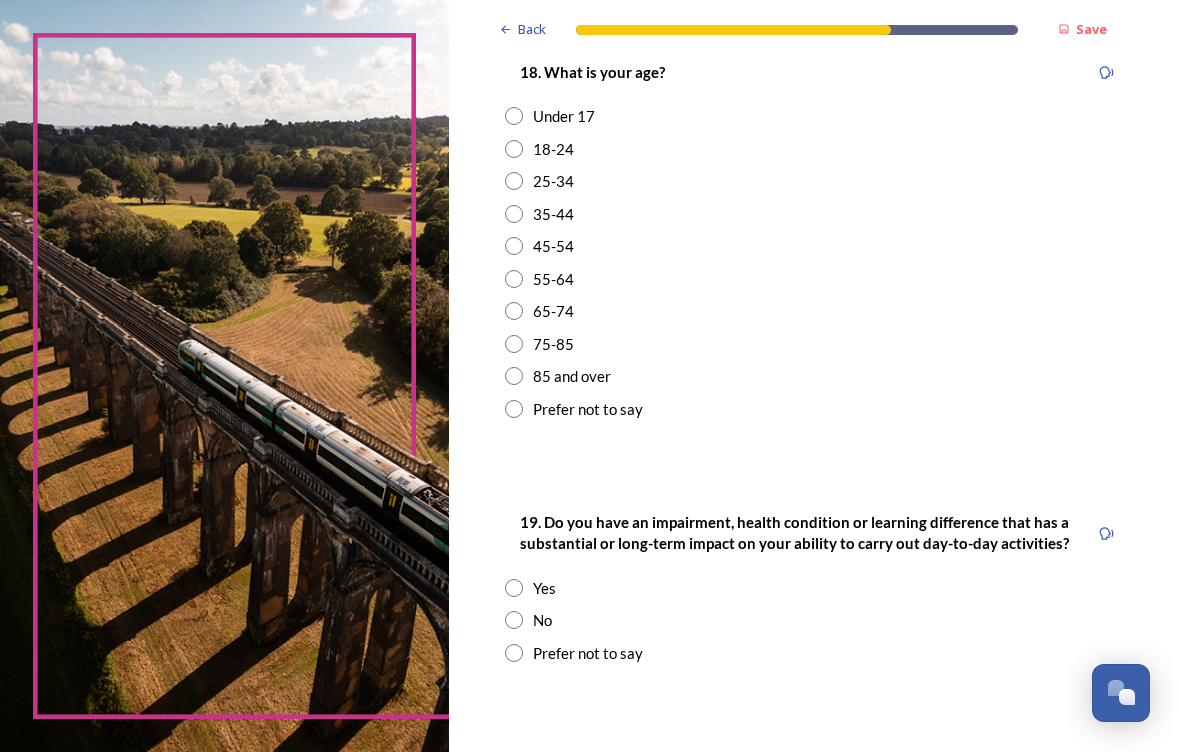 click at bounding box center [514, 279] 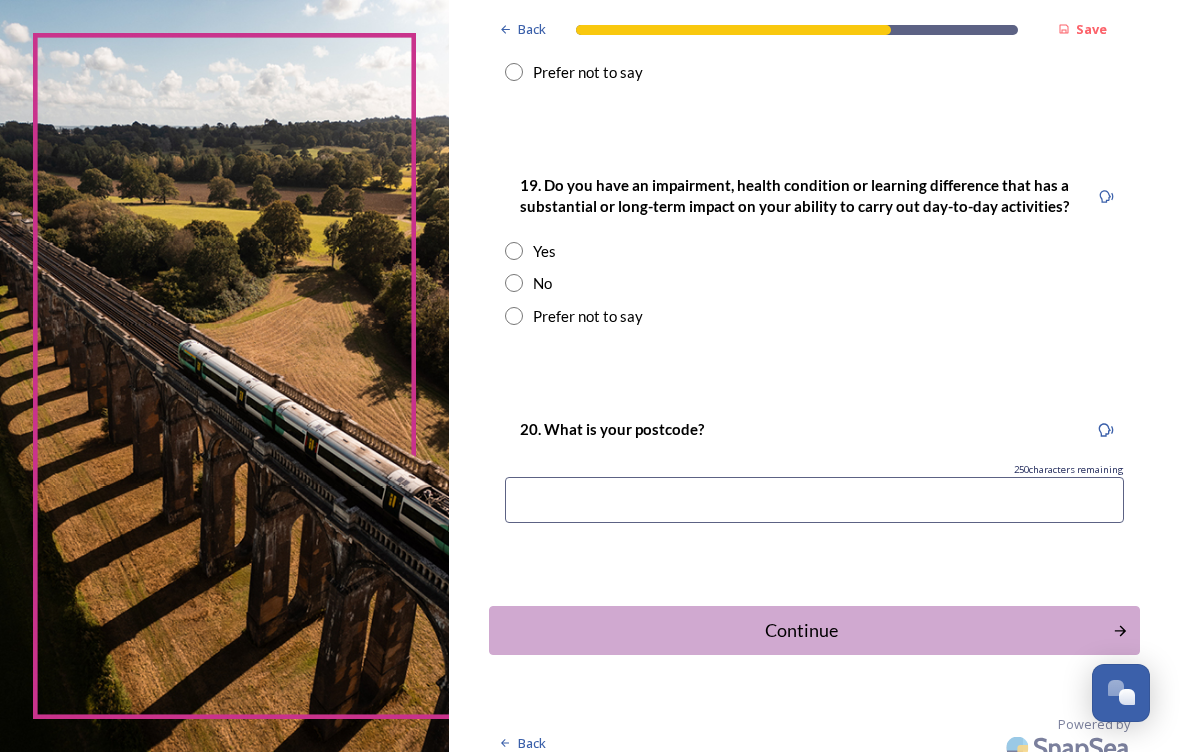 scroll, scrollTop: 980, scrollLeft: 0, axis: vertical 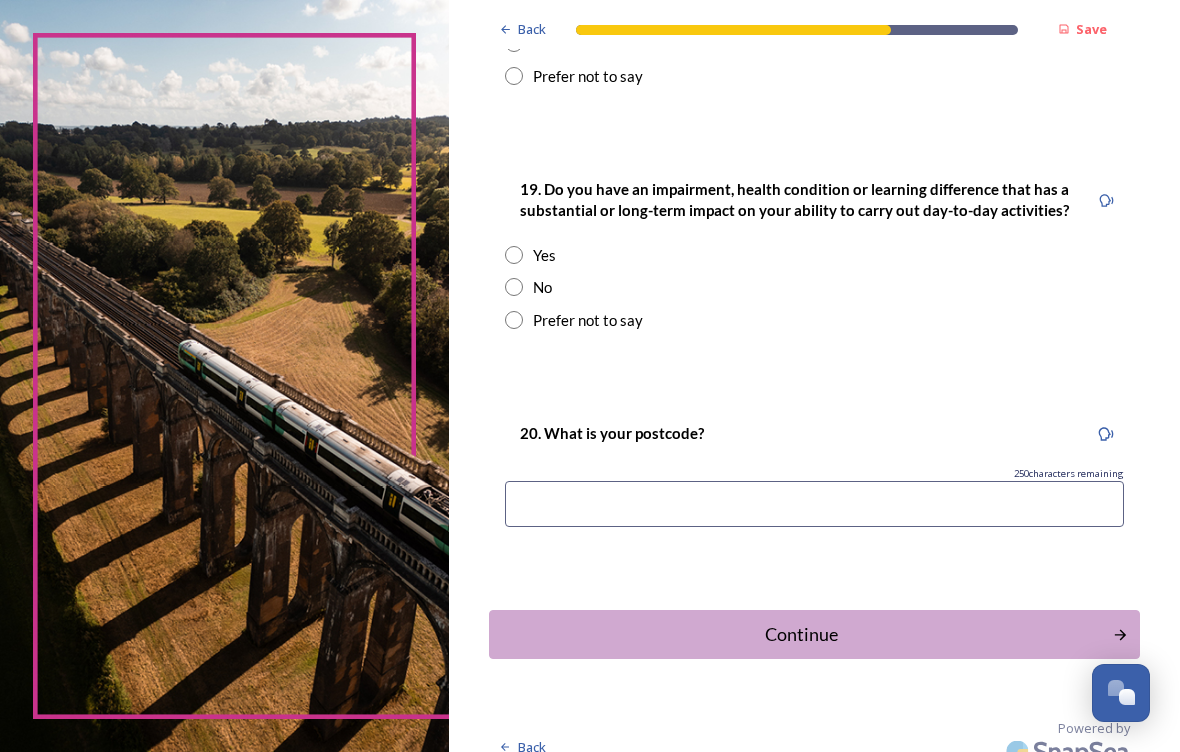 click at bounding box center [514, 287] 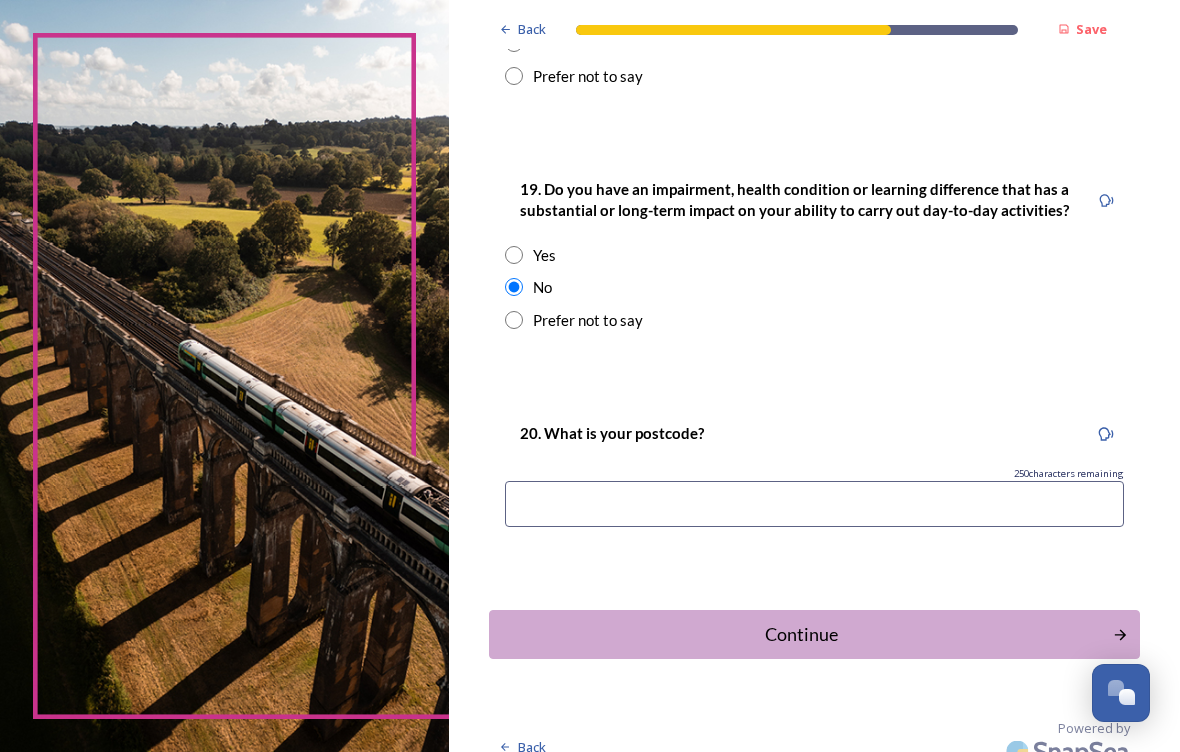 click at bounding box center [814, 504] 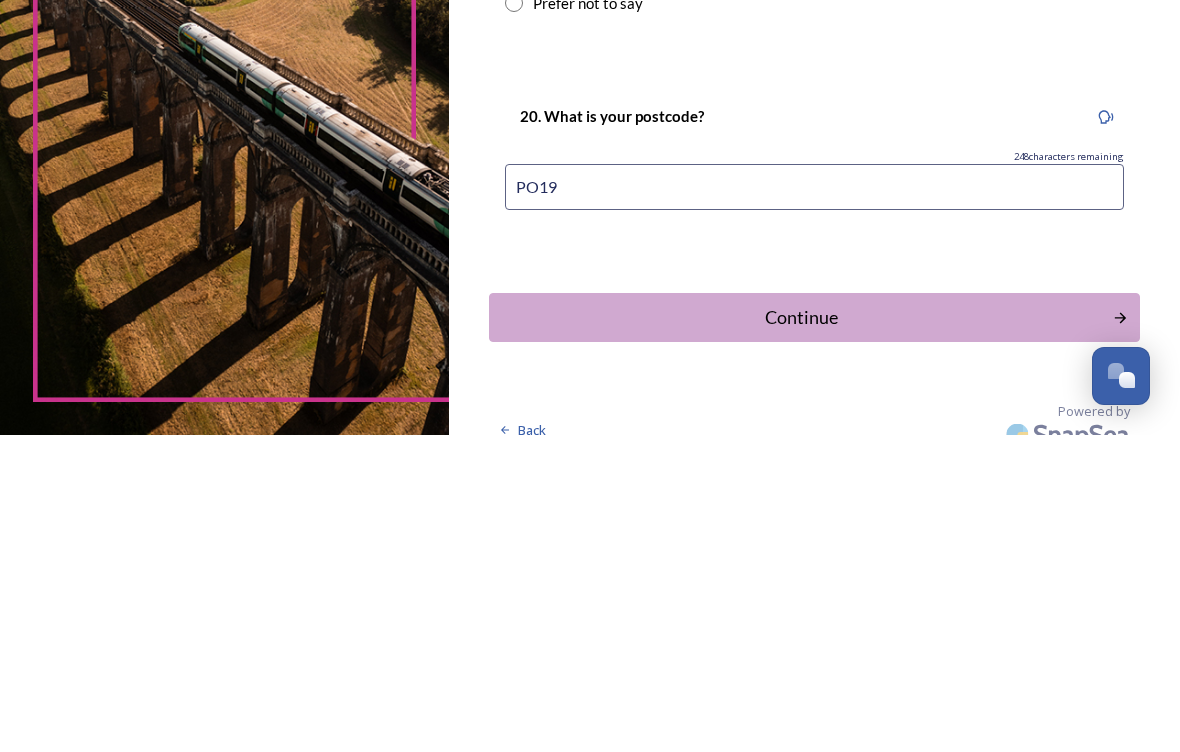 type on "PO19" 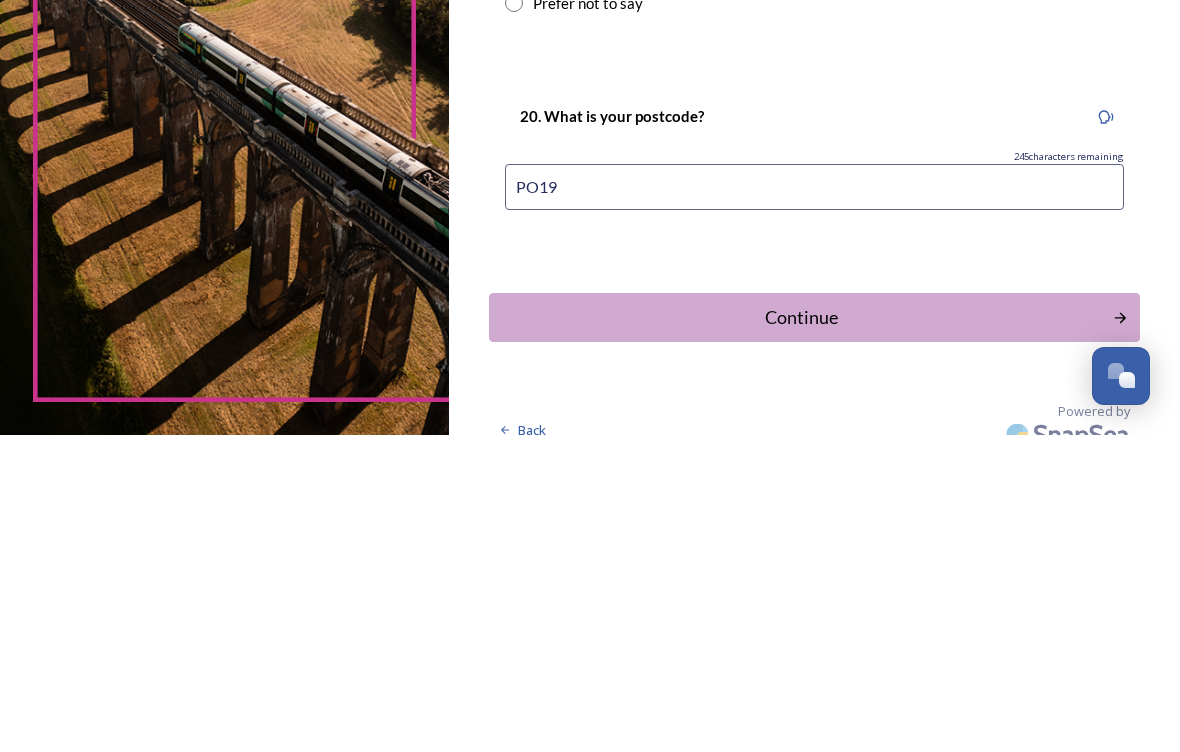 click on "Continue" at bounding box center [800, 634] 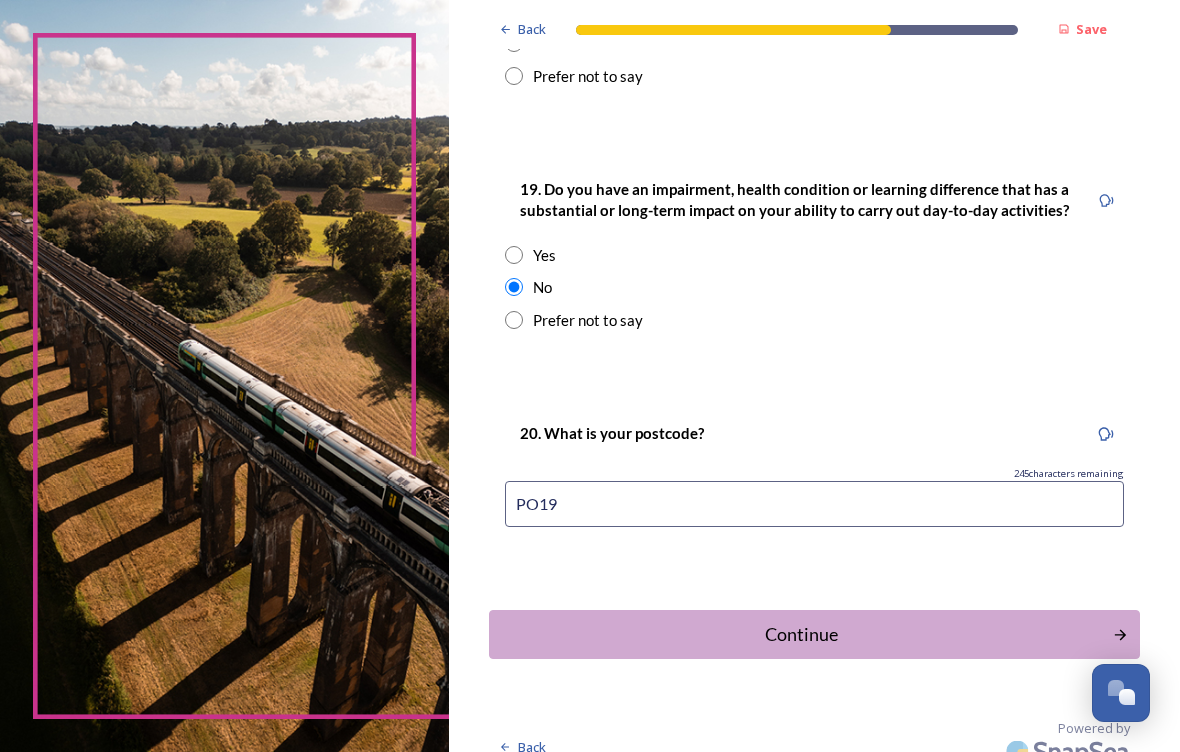 scroll, scrollTop: 0, scrollLeft: 0, axis: both 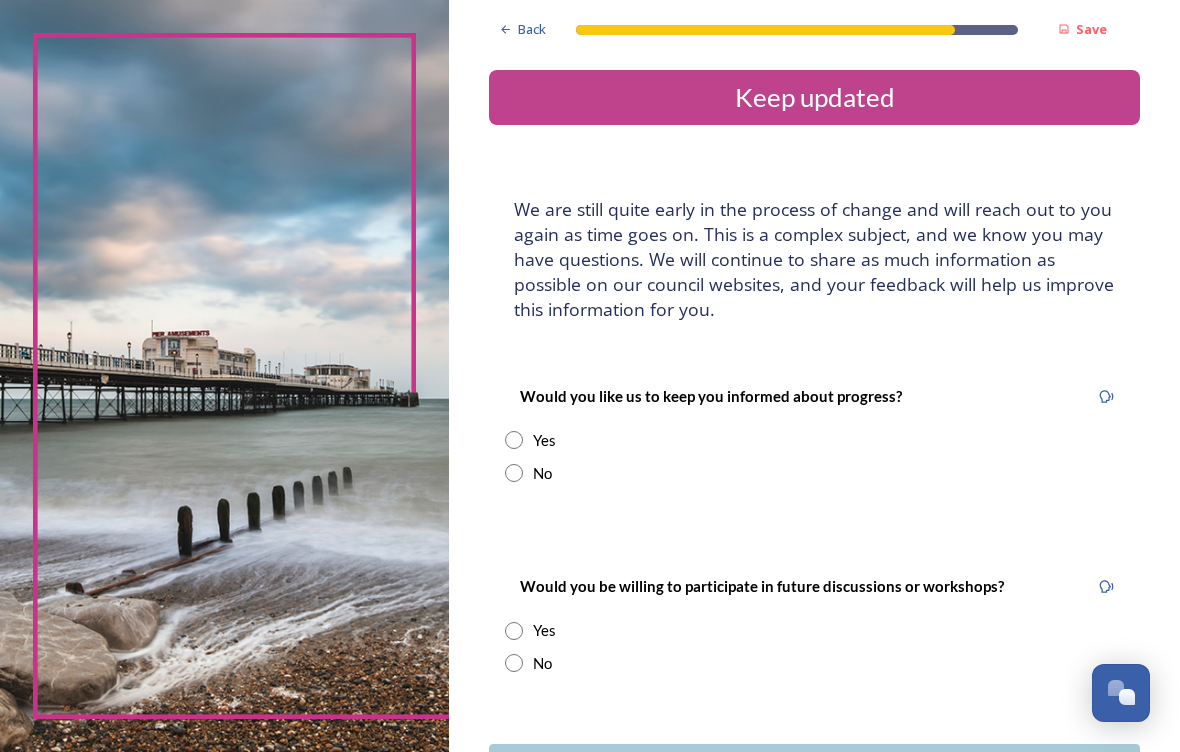 click at bounding box center (514, 473) 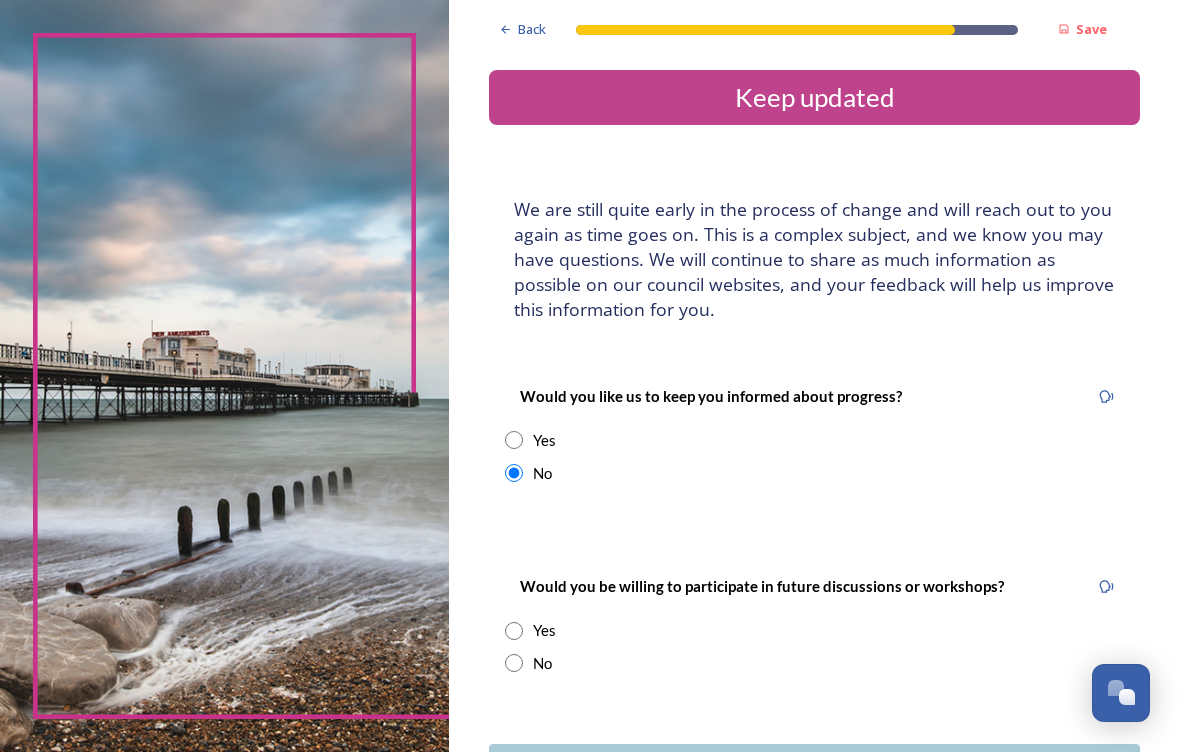 click on "No" at bounding box center [814, 663] 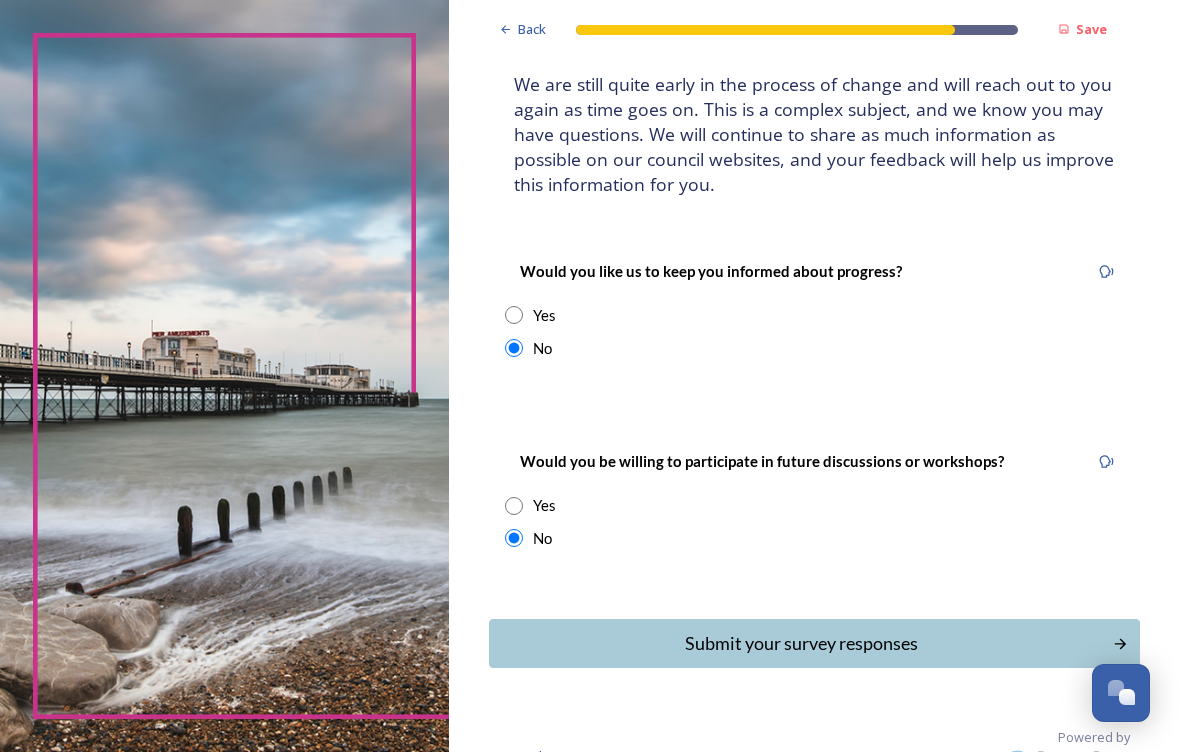 scroll, scrollTop: 124, scrollLeft: 0, axis: vertical 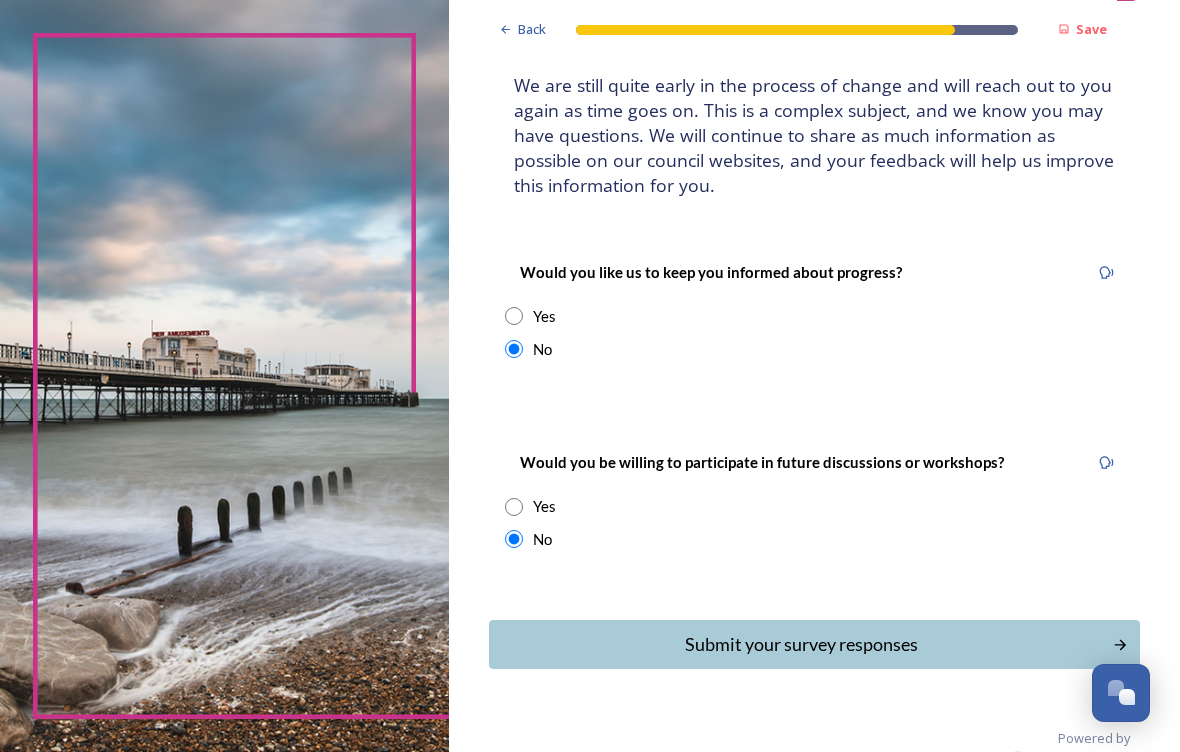 click on "Submit your survey responses" at bounding box center (800, 644) 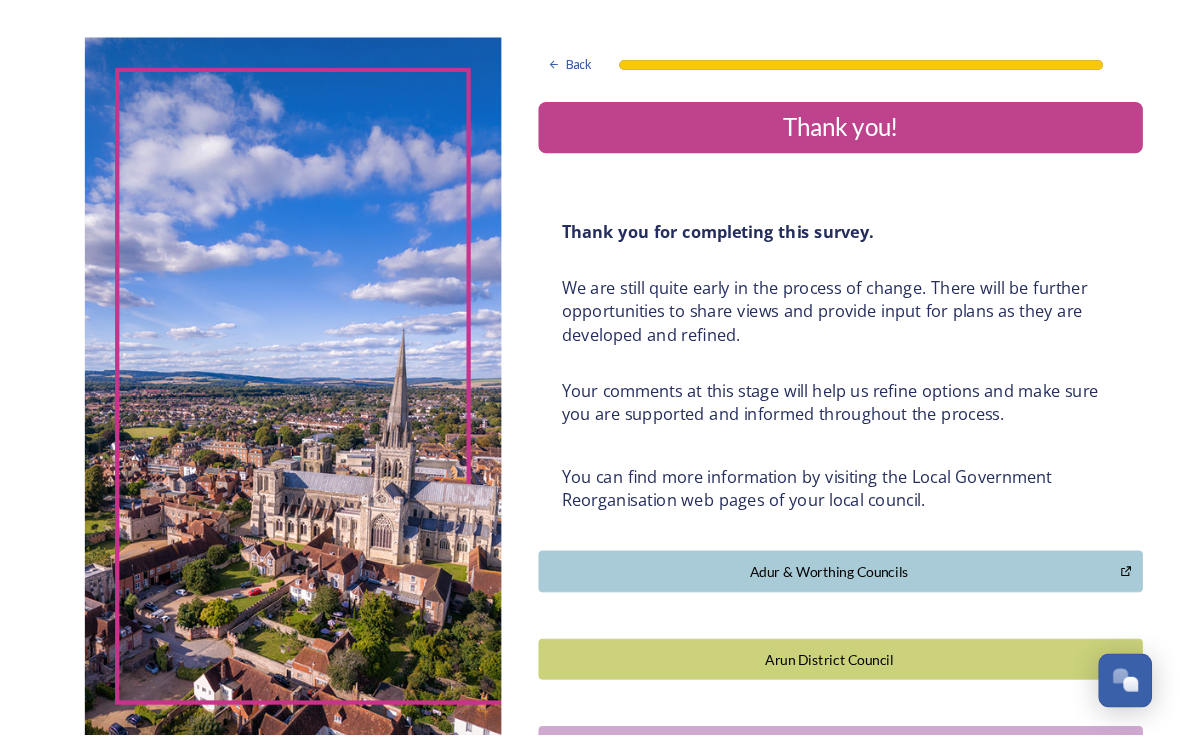 scroll, scrollTop: 25, scrollLeft: 0, axis: vertical 